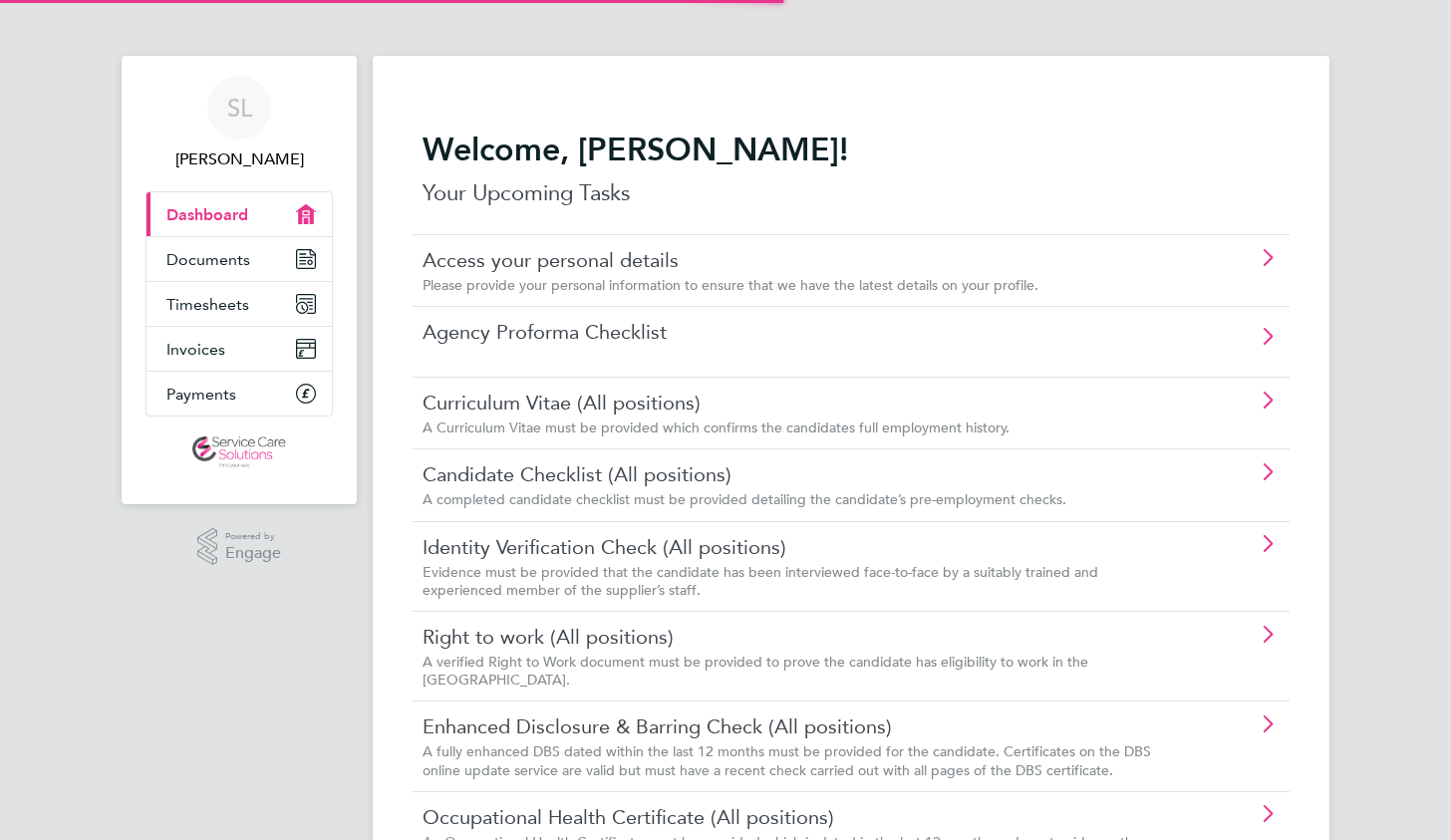 scroll, scrollTop: 0, scrollLeft: 0, axis: both 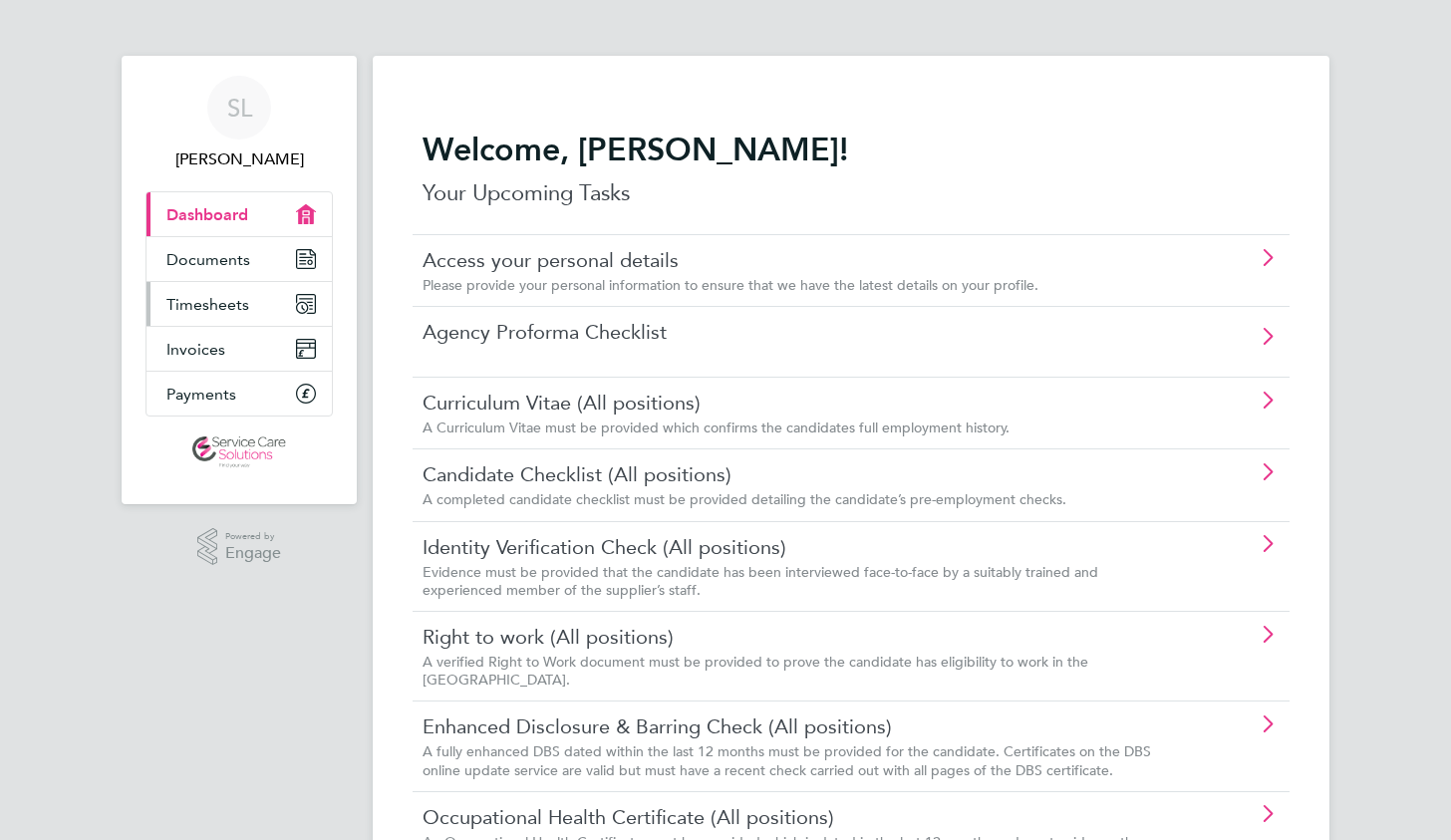 click on "Timesheets" at bounding box center [207, 304] 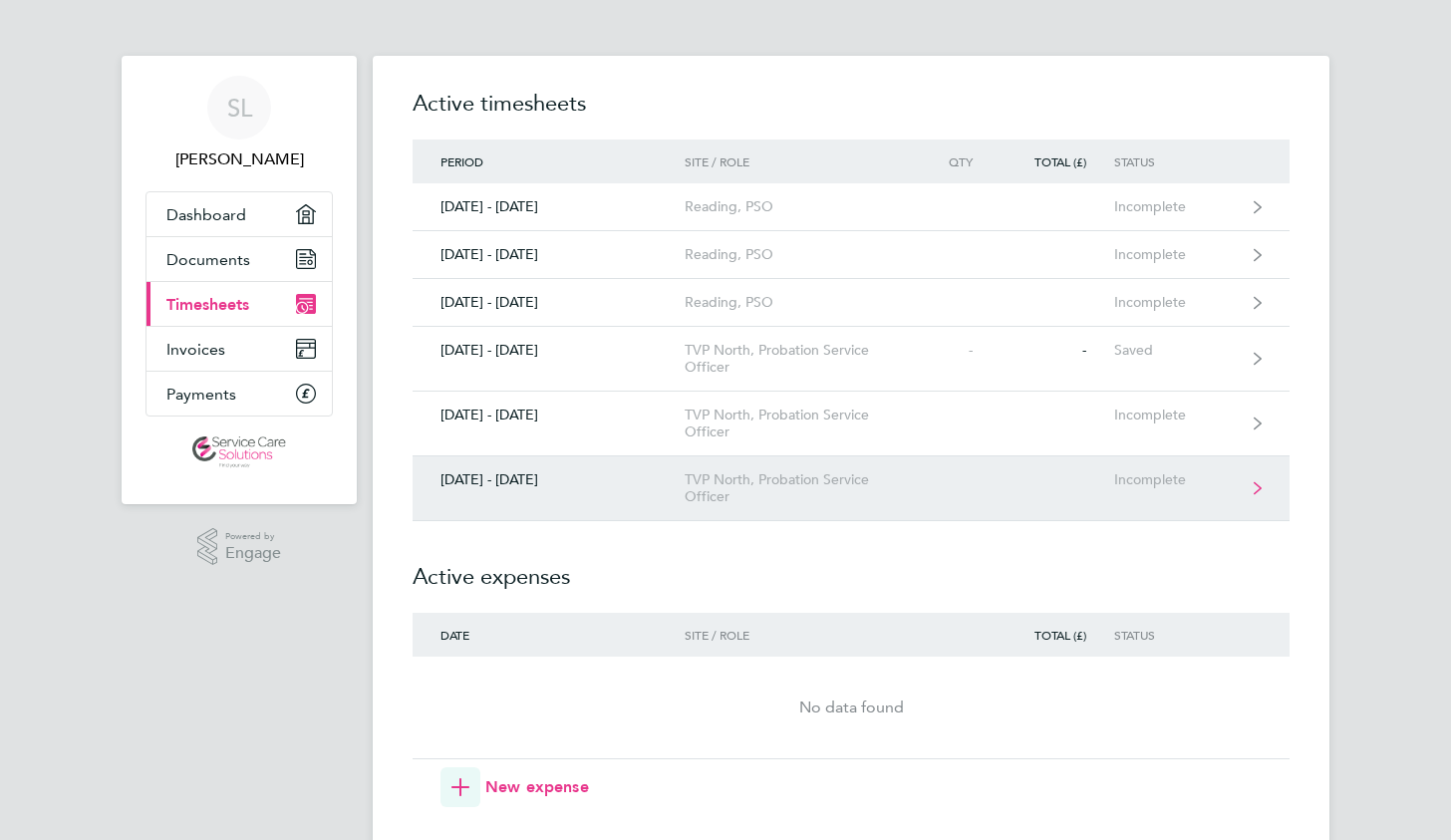 click on "TVP North, Probation Service Officer" 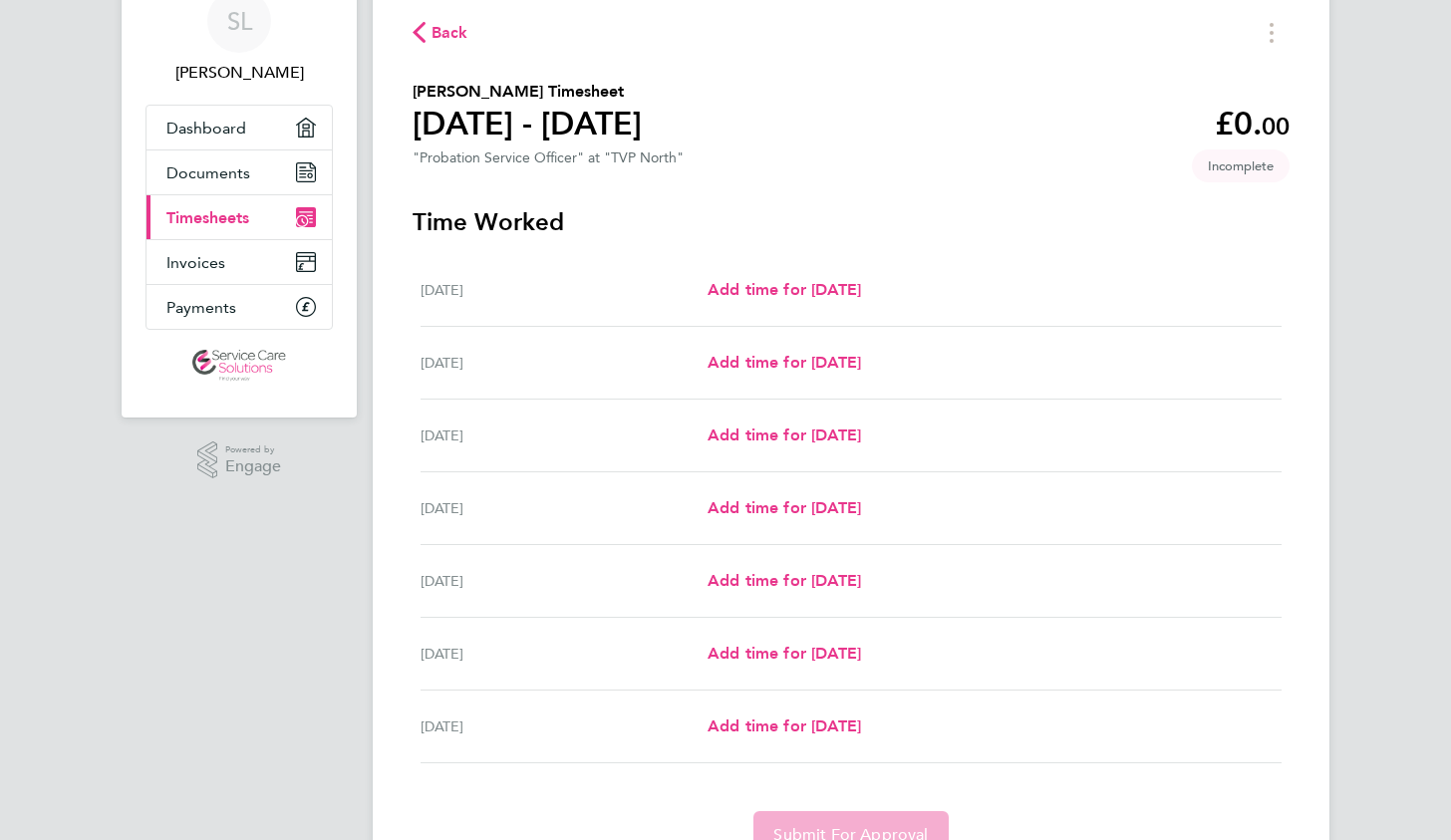 scroll, scrollTop: 88, scrollLeft: 0, axis: vertical 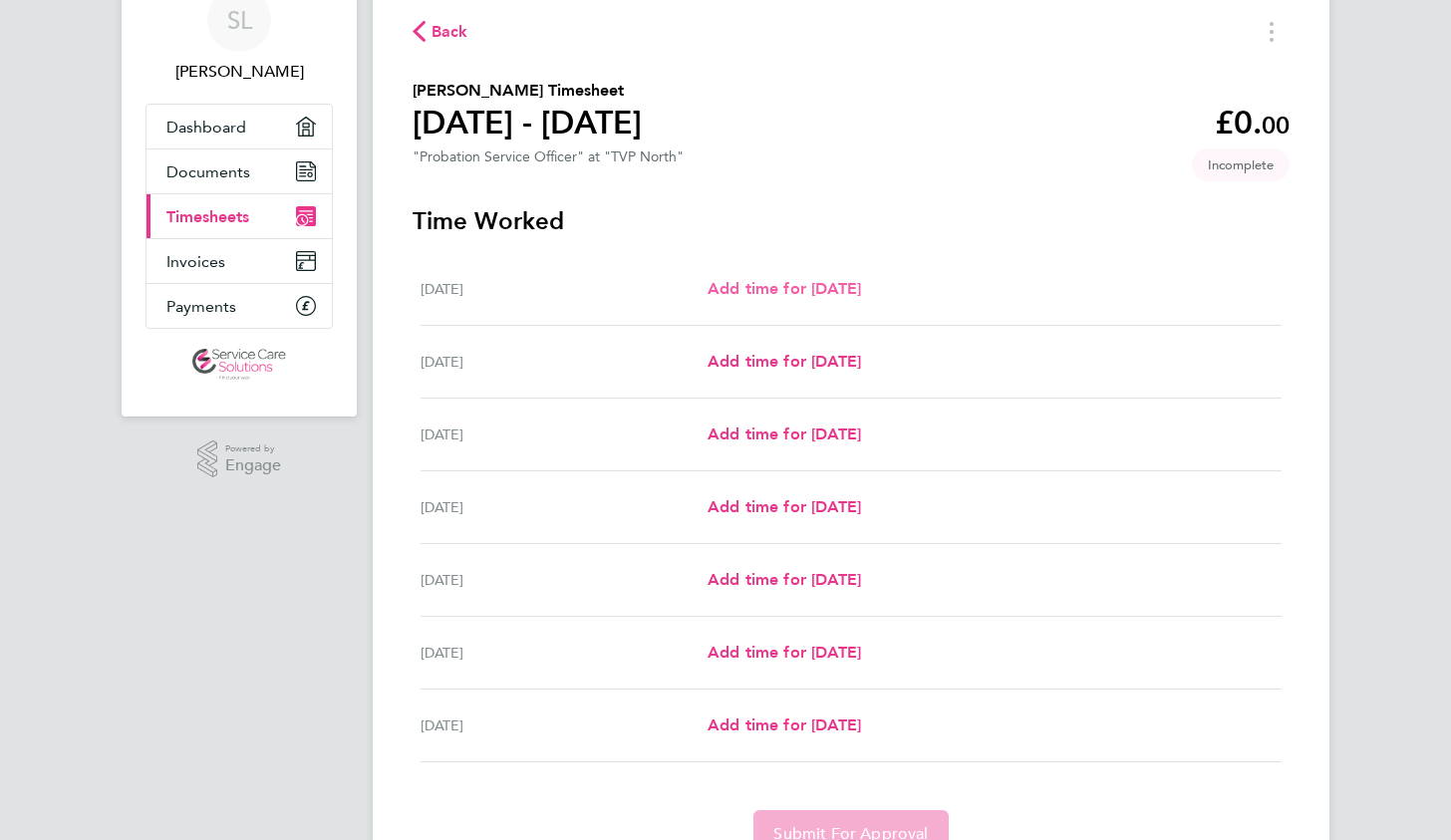click on "Add time for [DATE]" at bounding box center [784, 288] 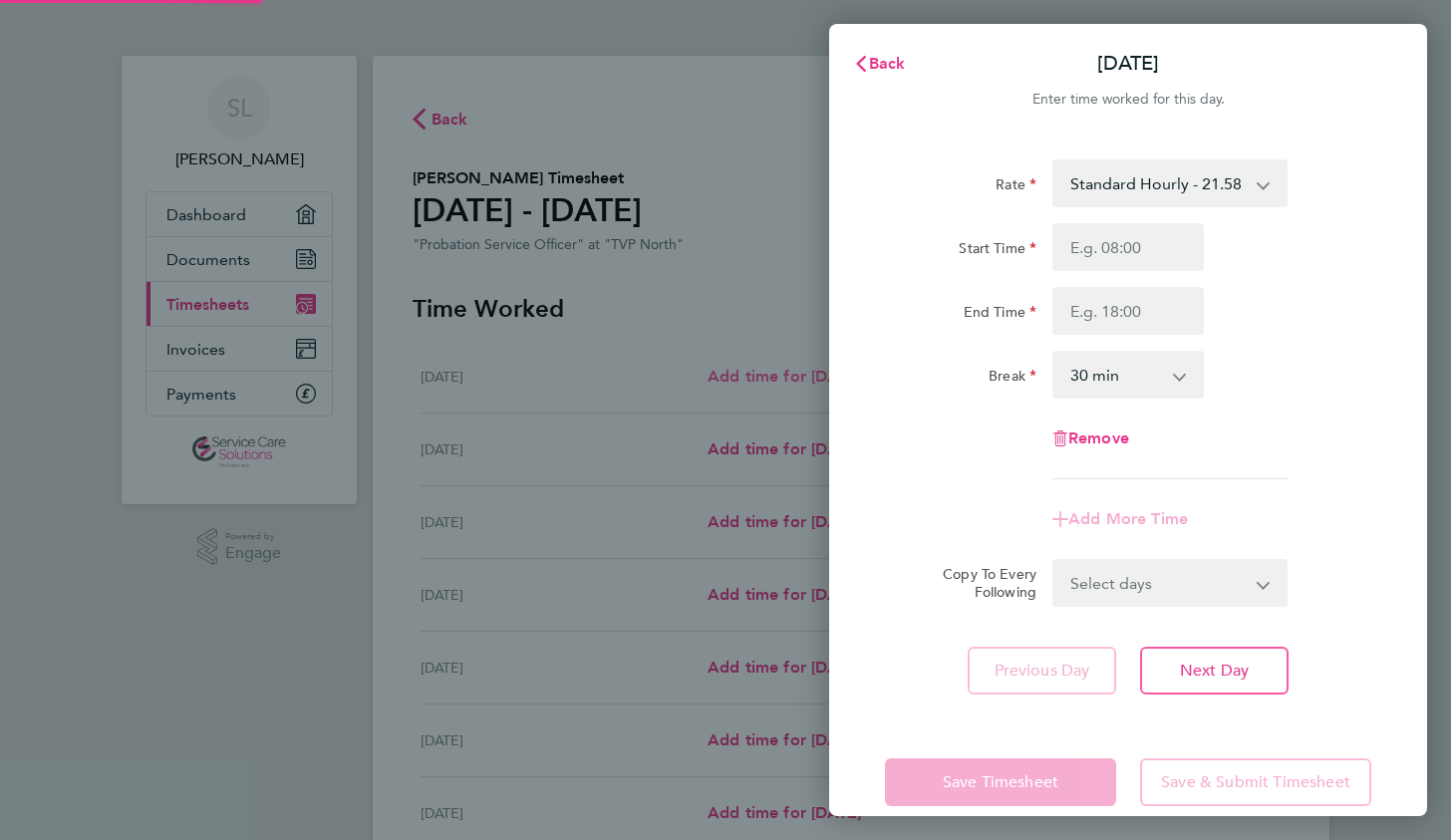 scroll, scrollTop: 0, scrollLeft: 0, axis: both 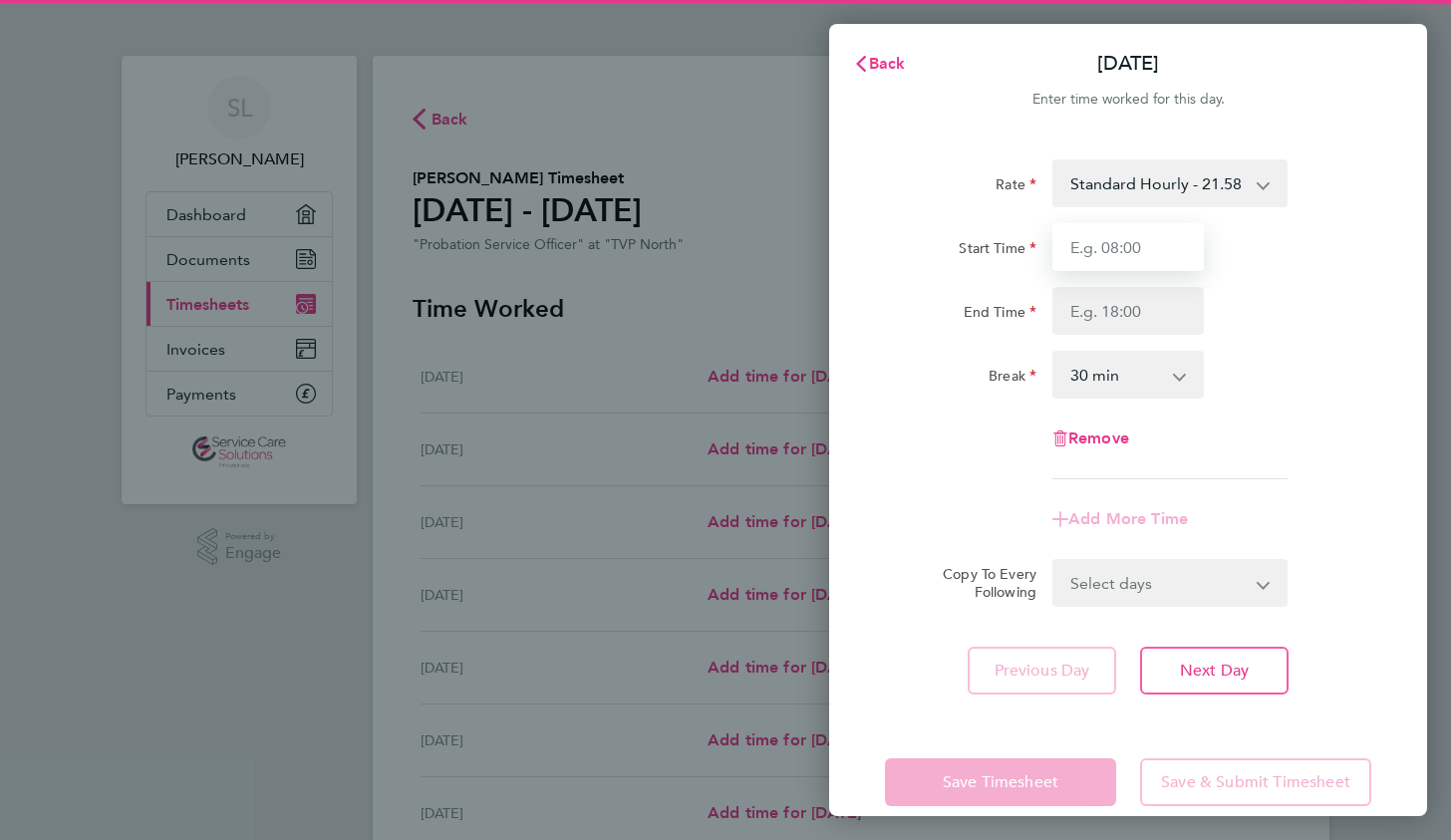 click on "Start Time" at bounding box center [1128, 247] 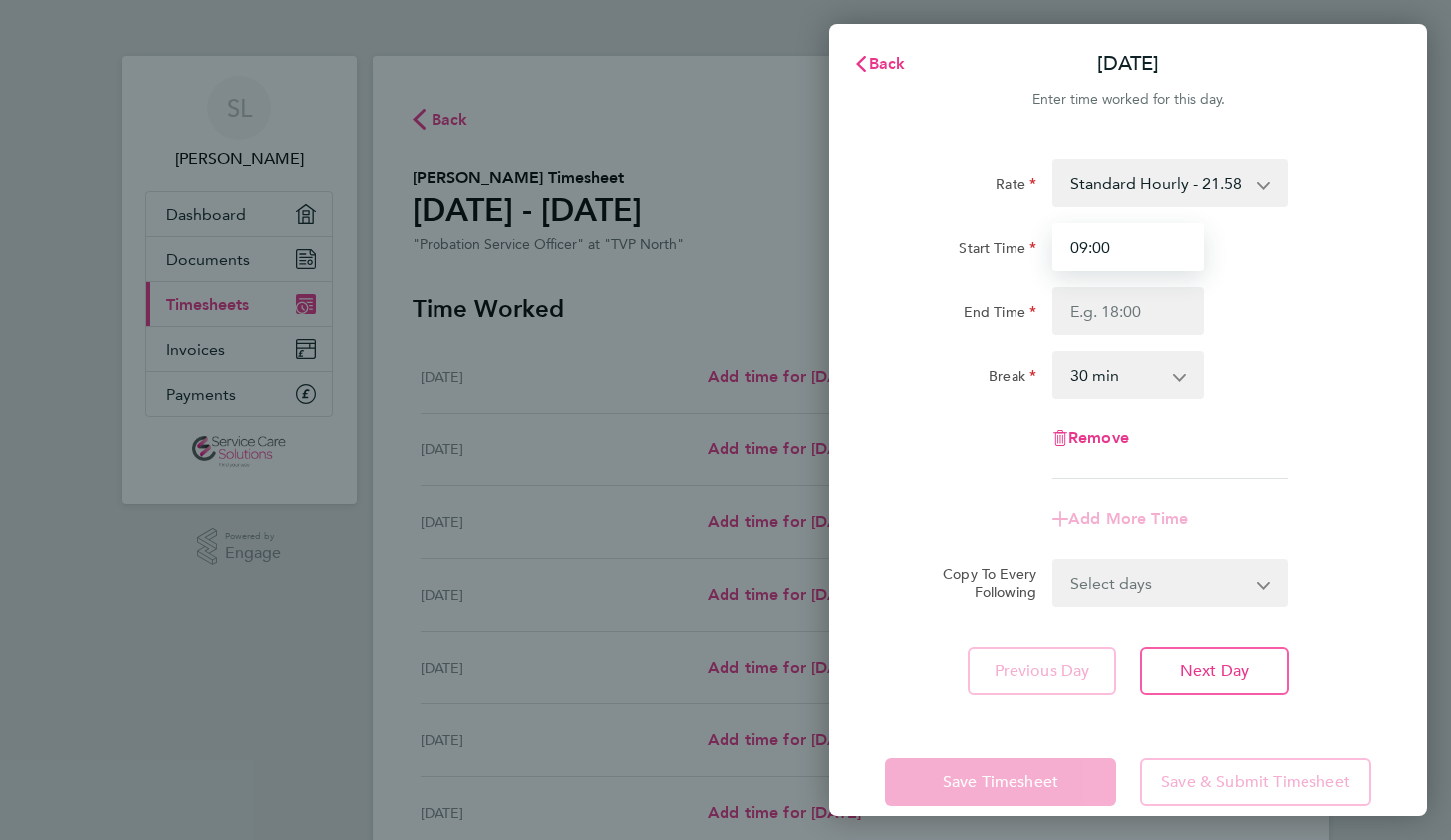 type on "09:00" 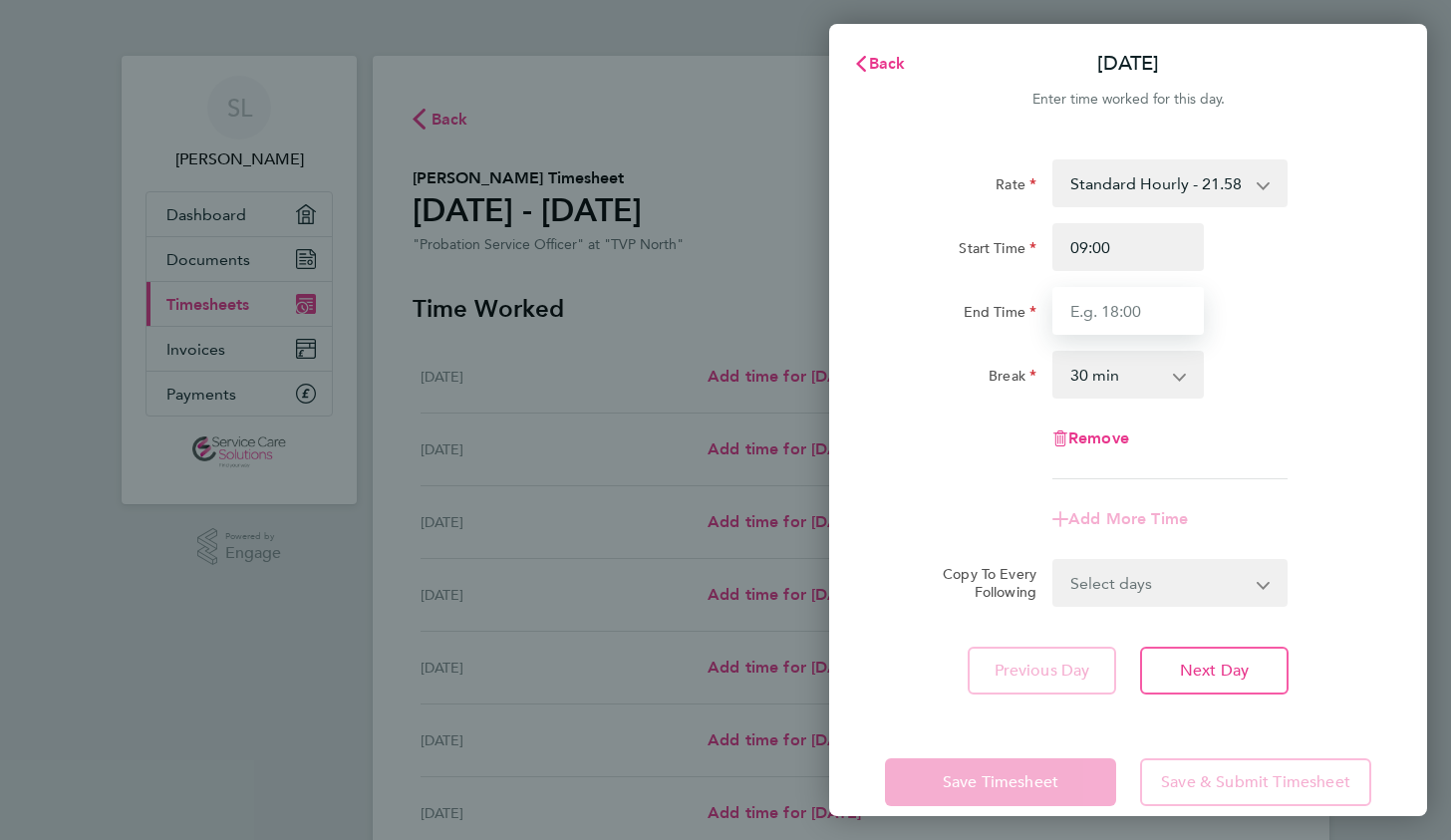 click on "End Time" at bounding box center (1128, 311) 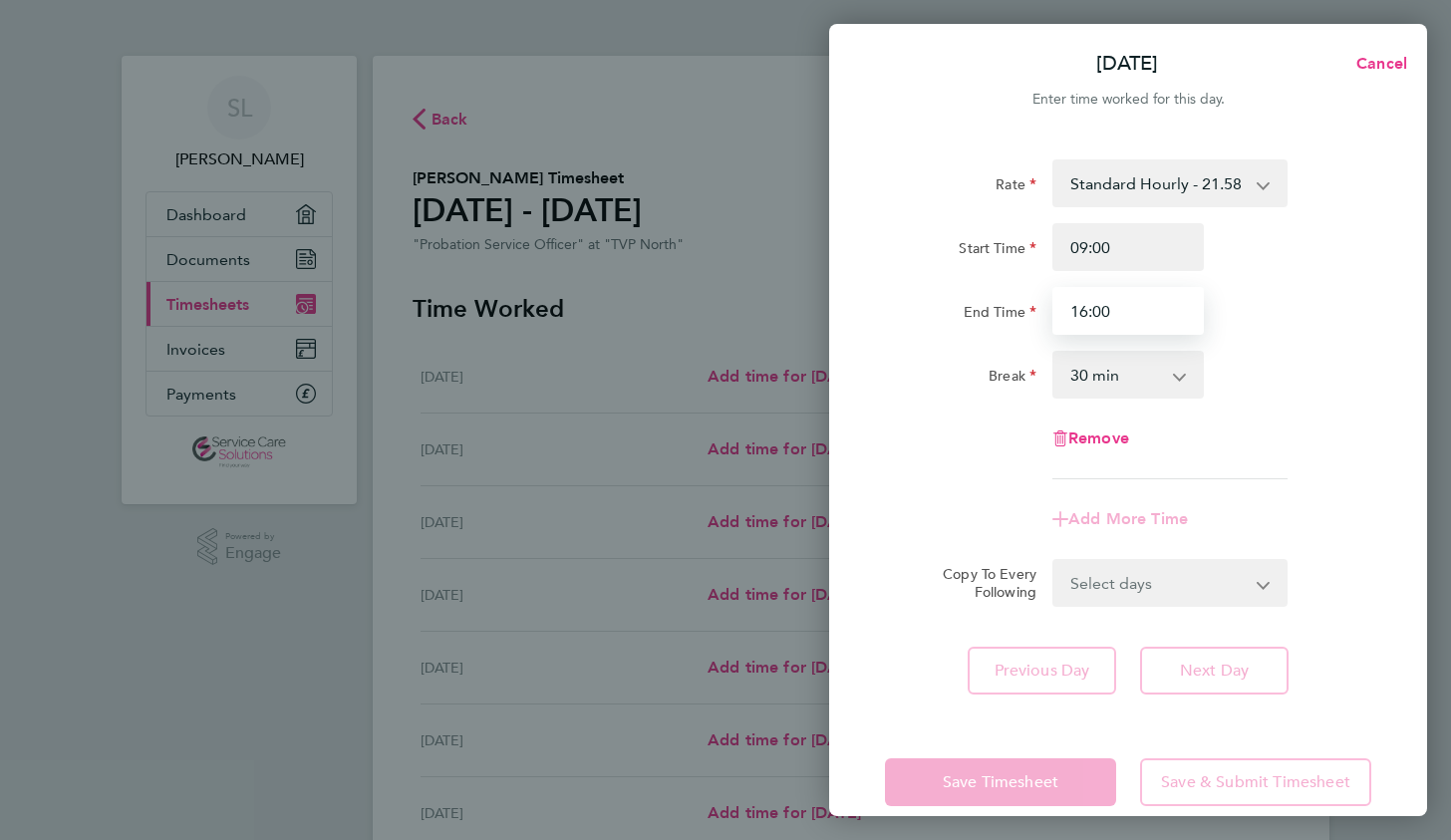 type on "16:00" 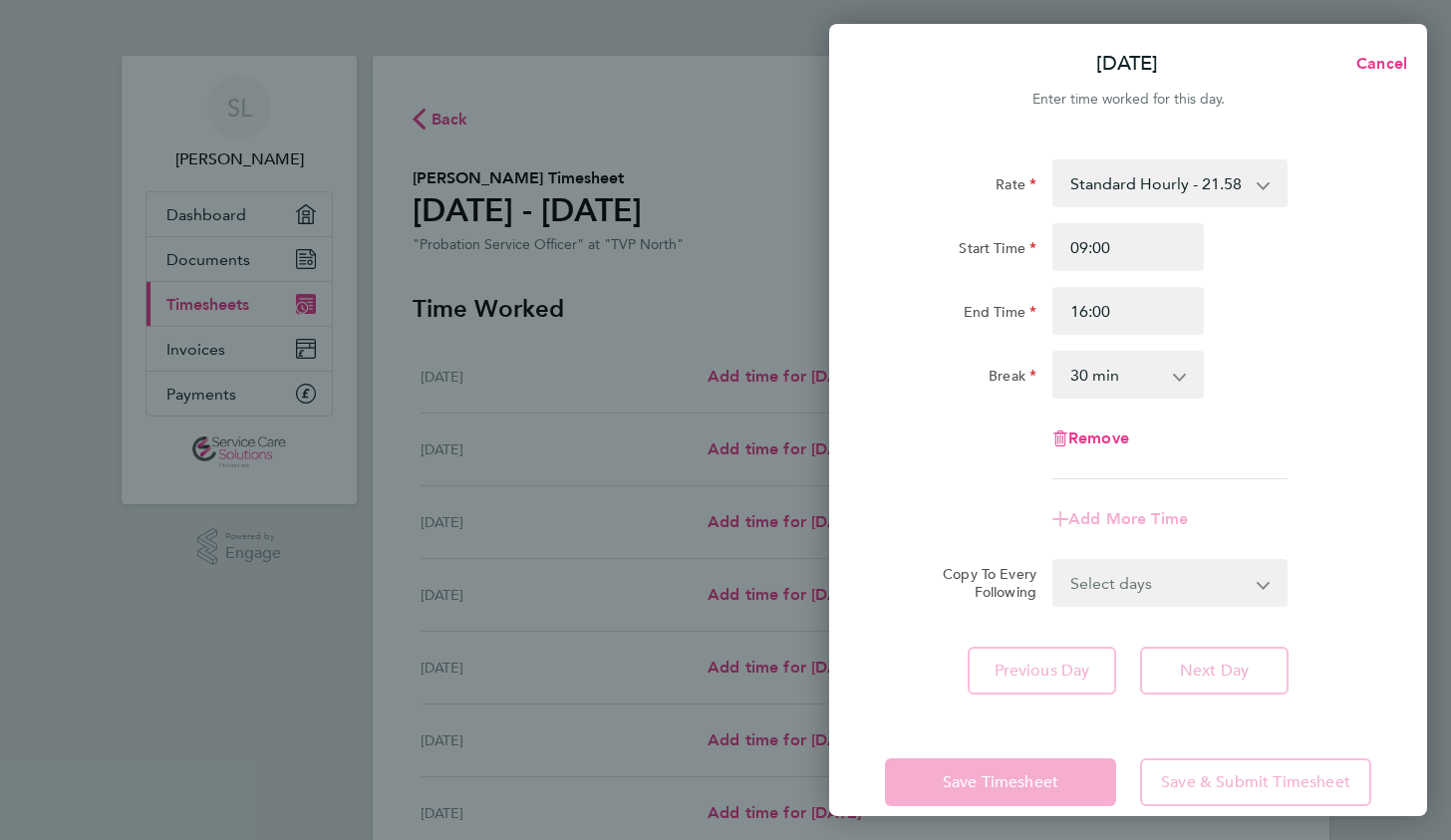 click on "Rate  Standard Hourly - 21.58
Start Time 09:00 End Time 16:00 Break  0 min   15 min   30 min   45 min   60 min   75 min   90 min
Remove" 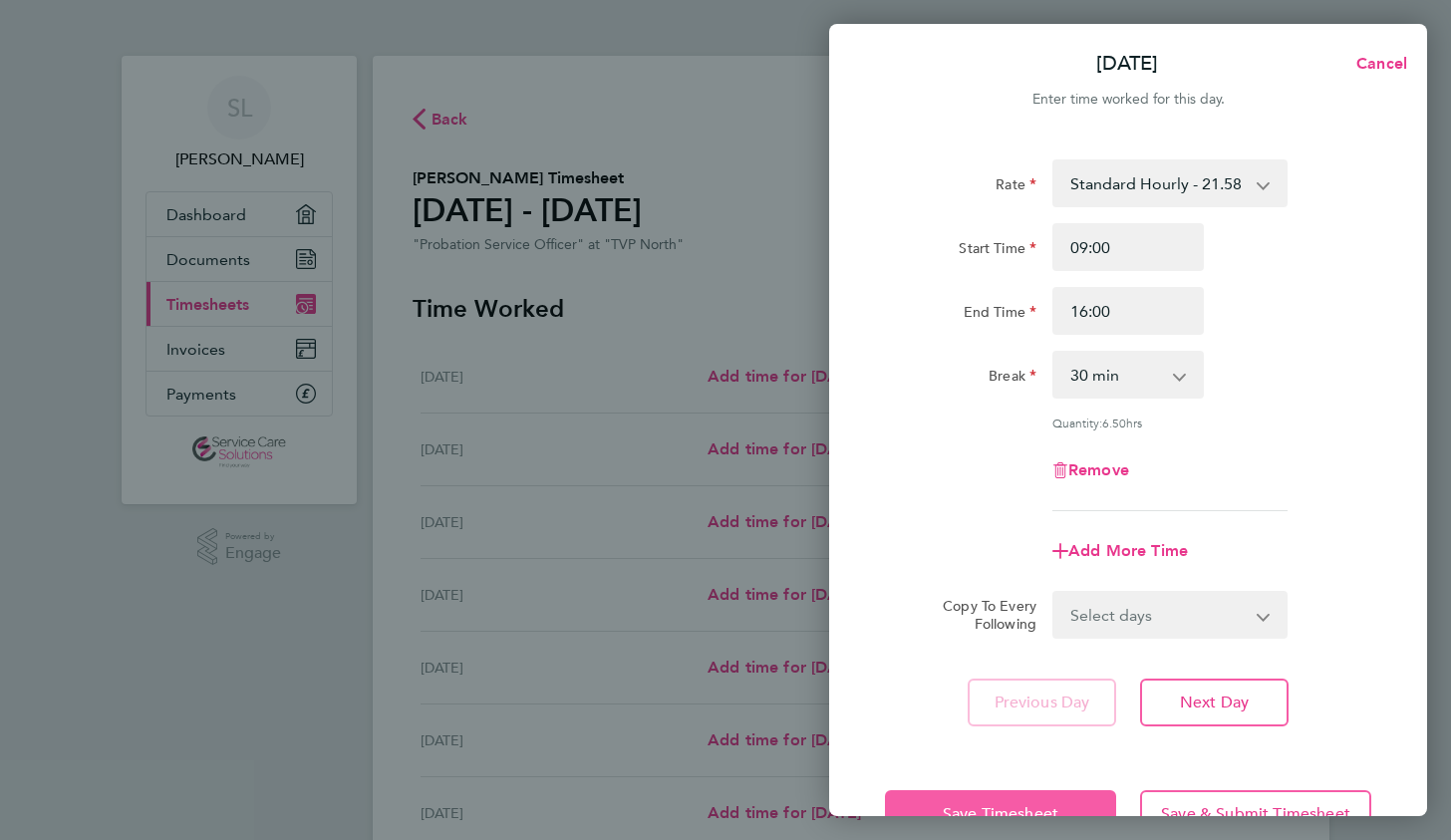 click on "Save Timesheet" 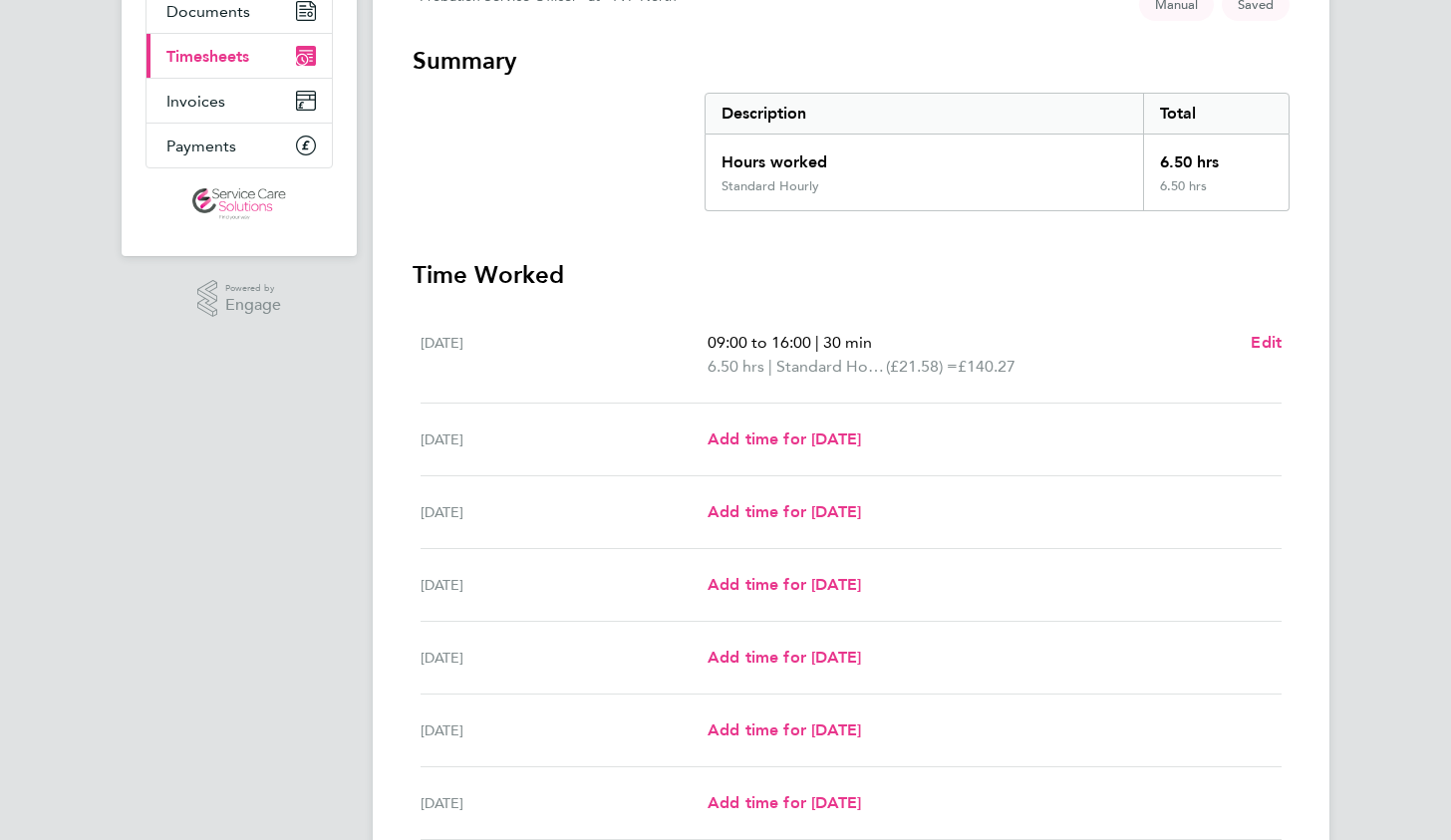 scroll, scrollTop: 249, scrollLeft: 0, axis: vertical 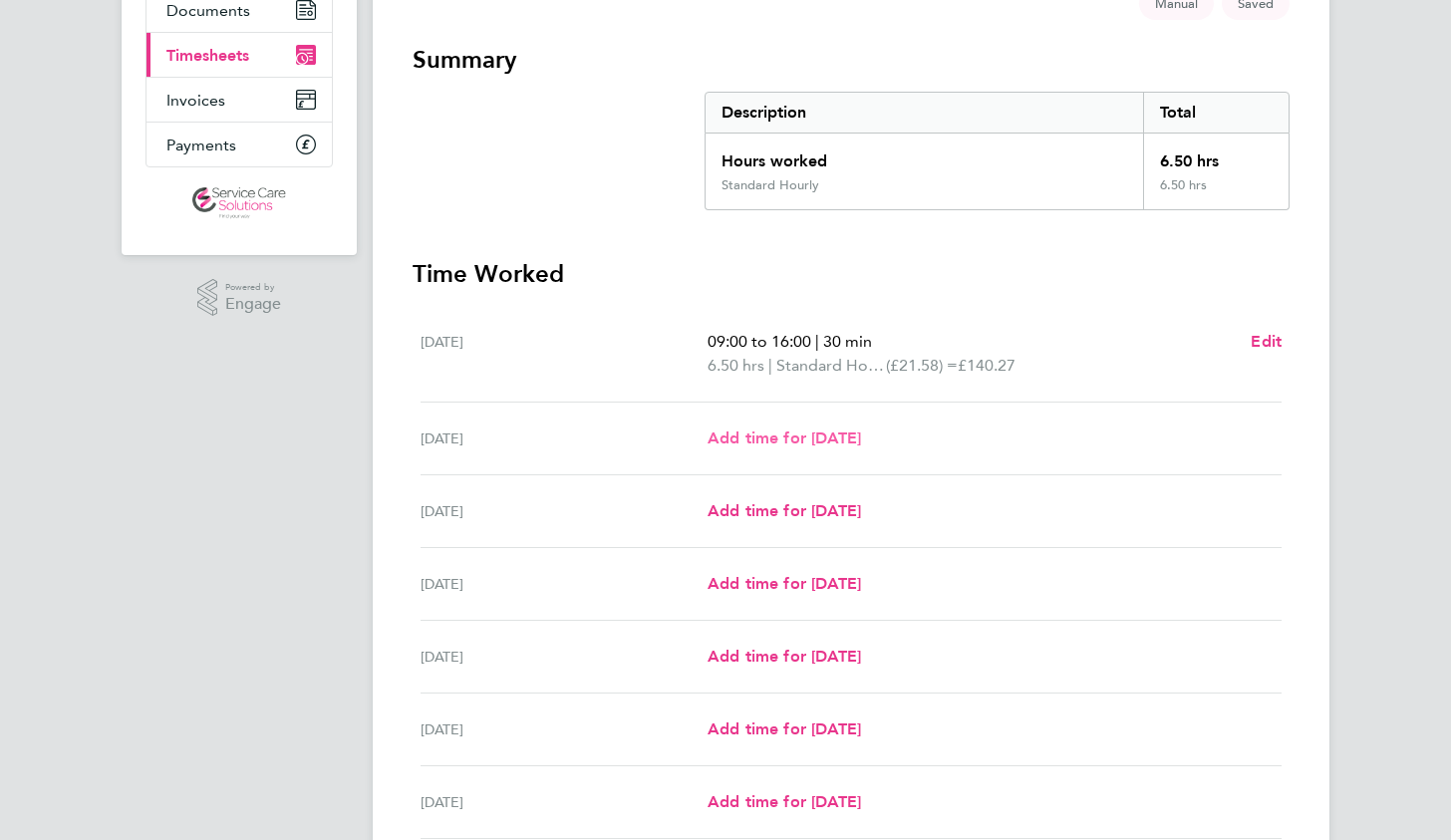 click on "Add time for [DATE]" at bounding box center [784, 437] 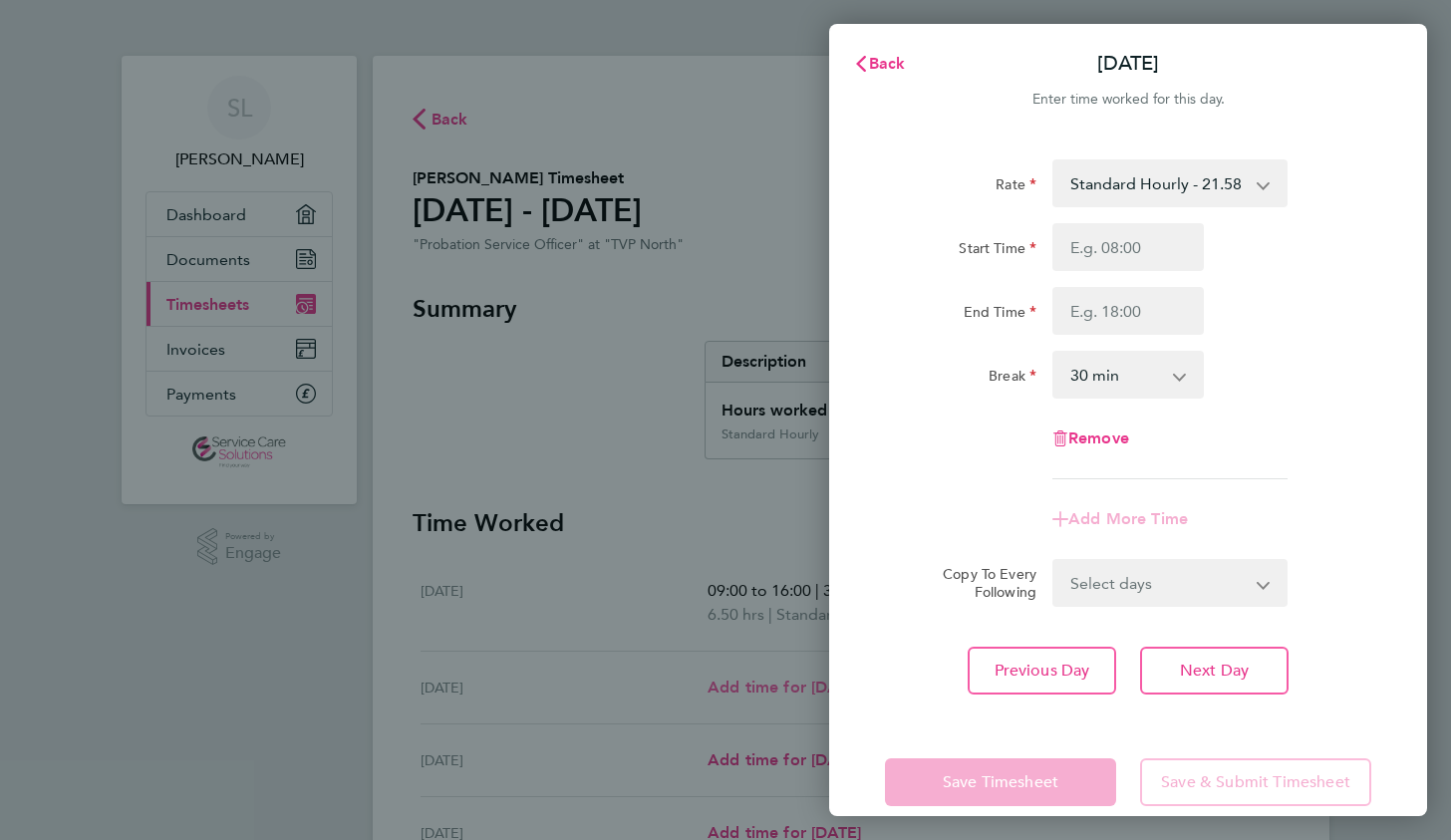 scroll, scrollTop: 0, scrollLeft: 0, axis: both 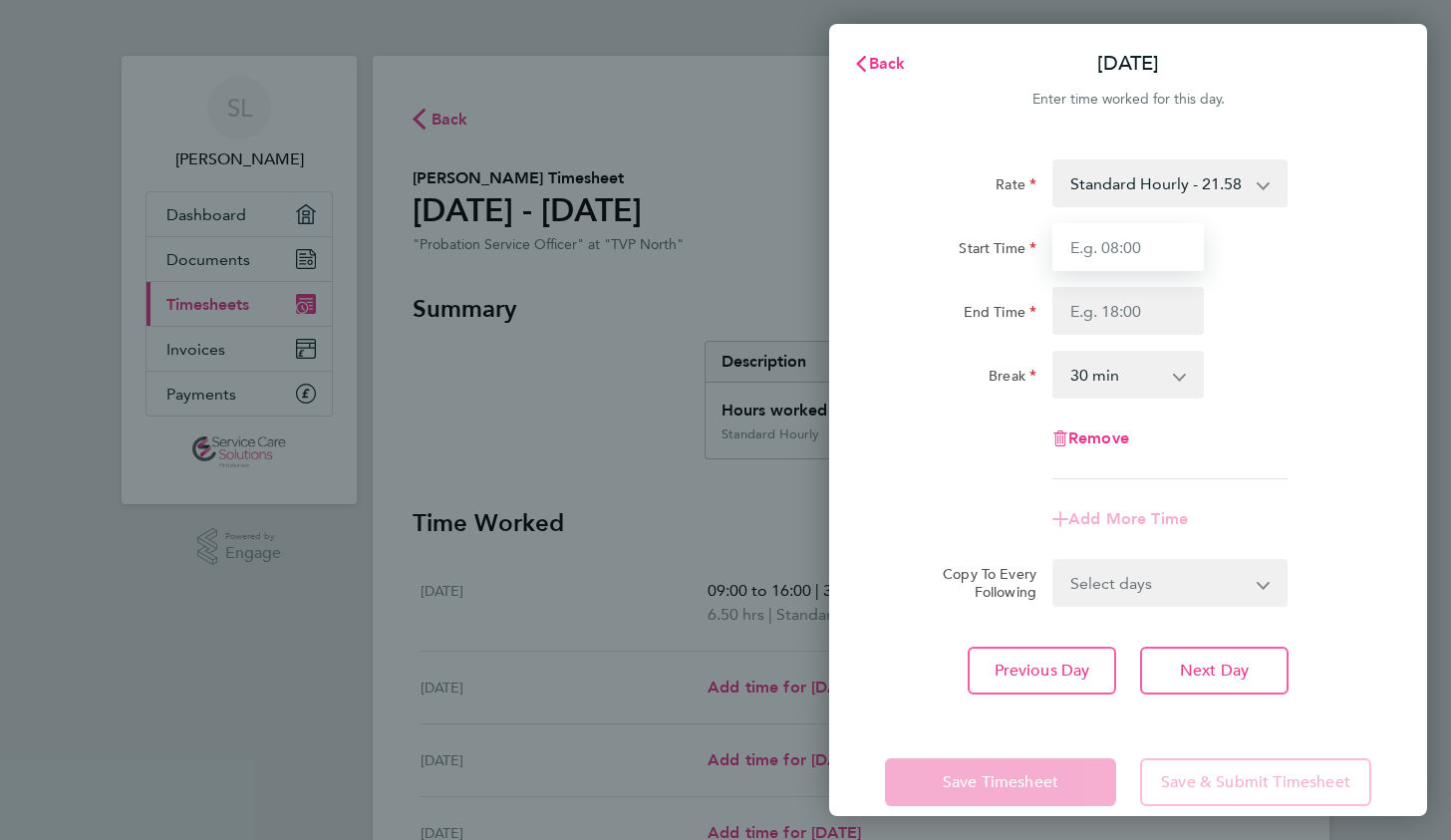 click on "Start Time" at bounding box center [1128, 247] 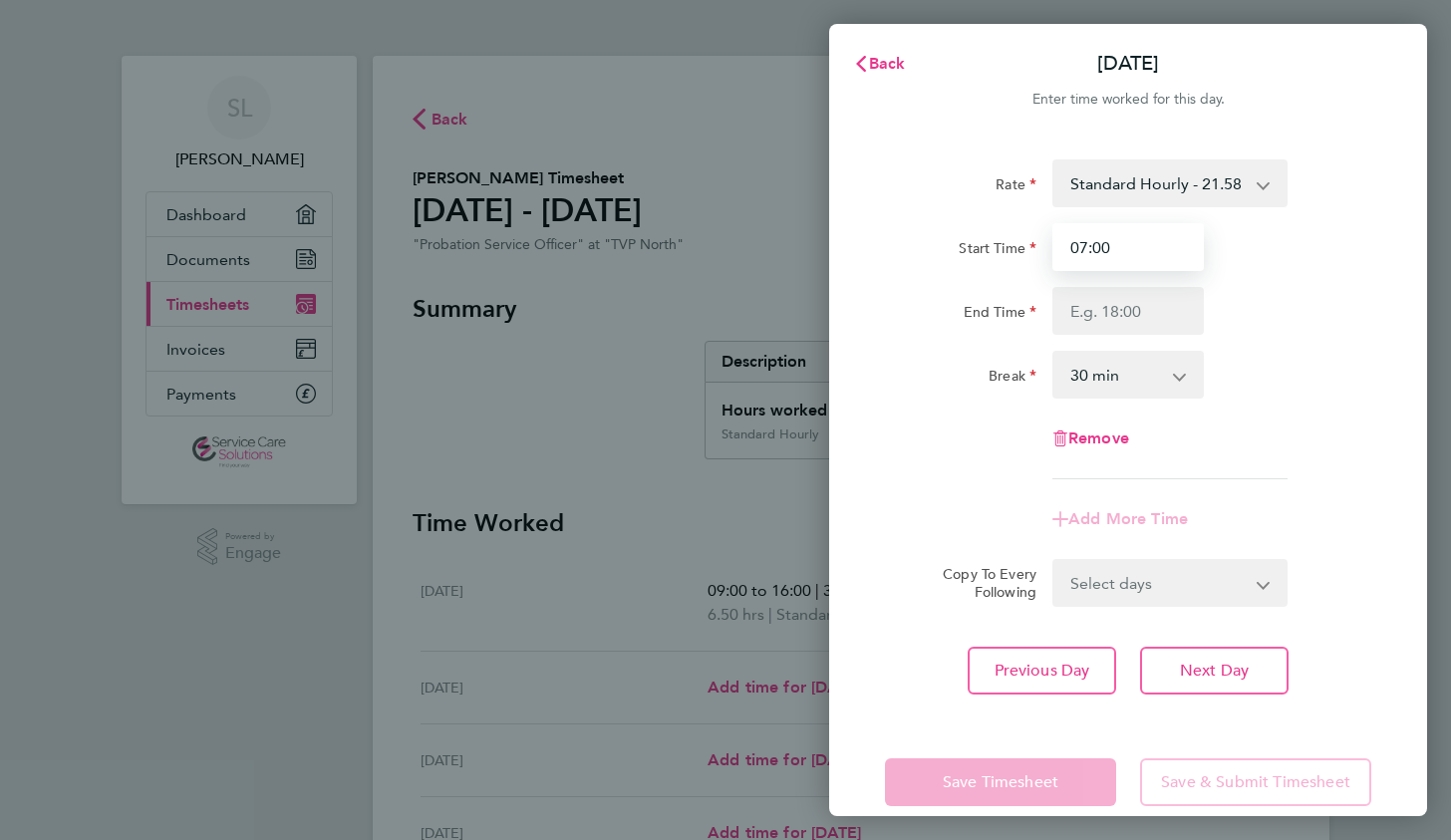 type on "07:00" 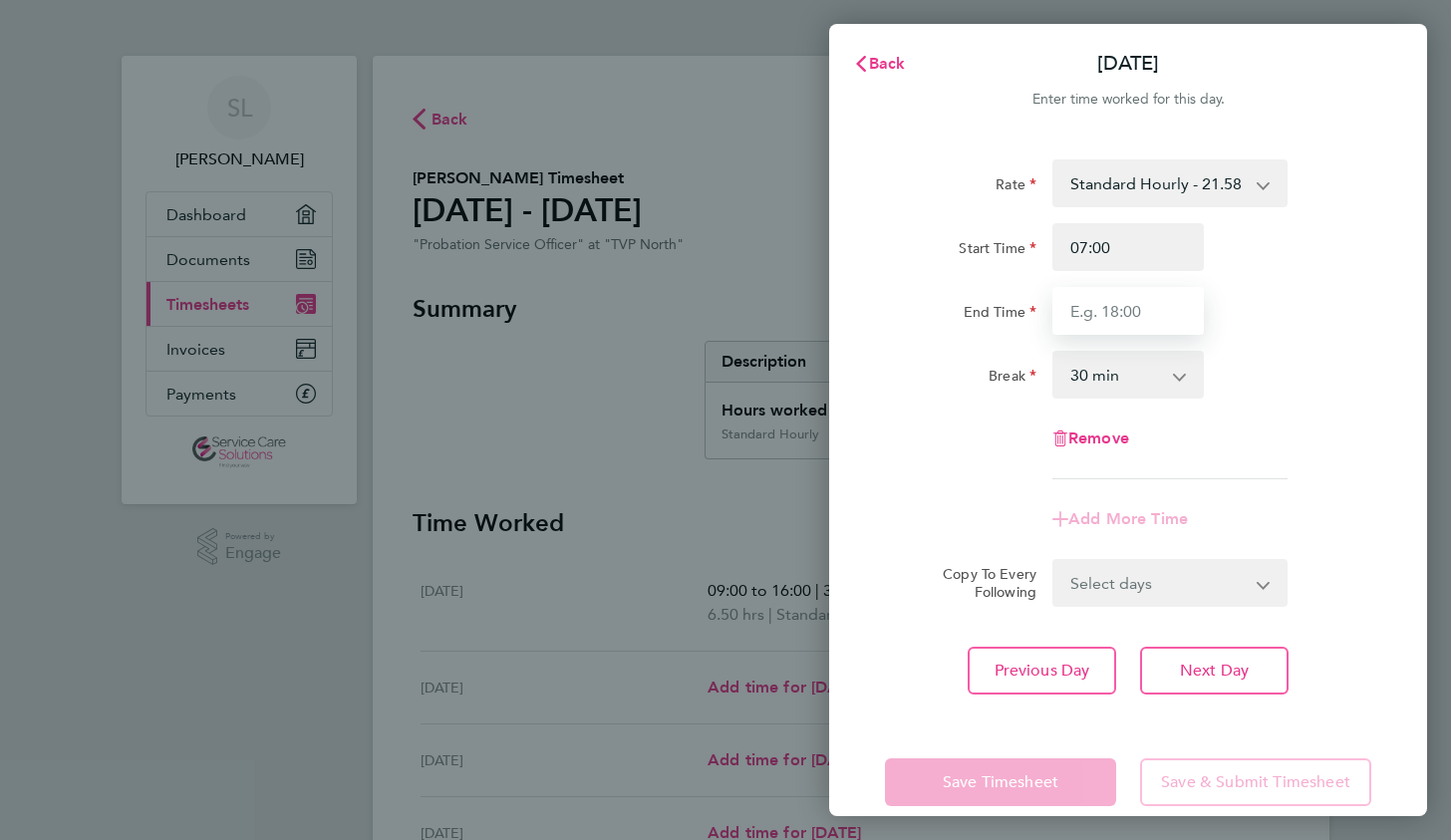 click on "End Time" at bounding box center [1128, 311] 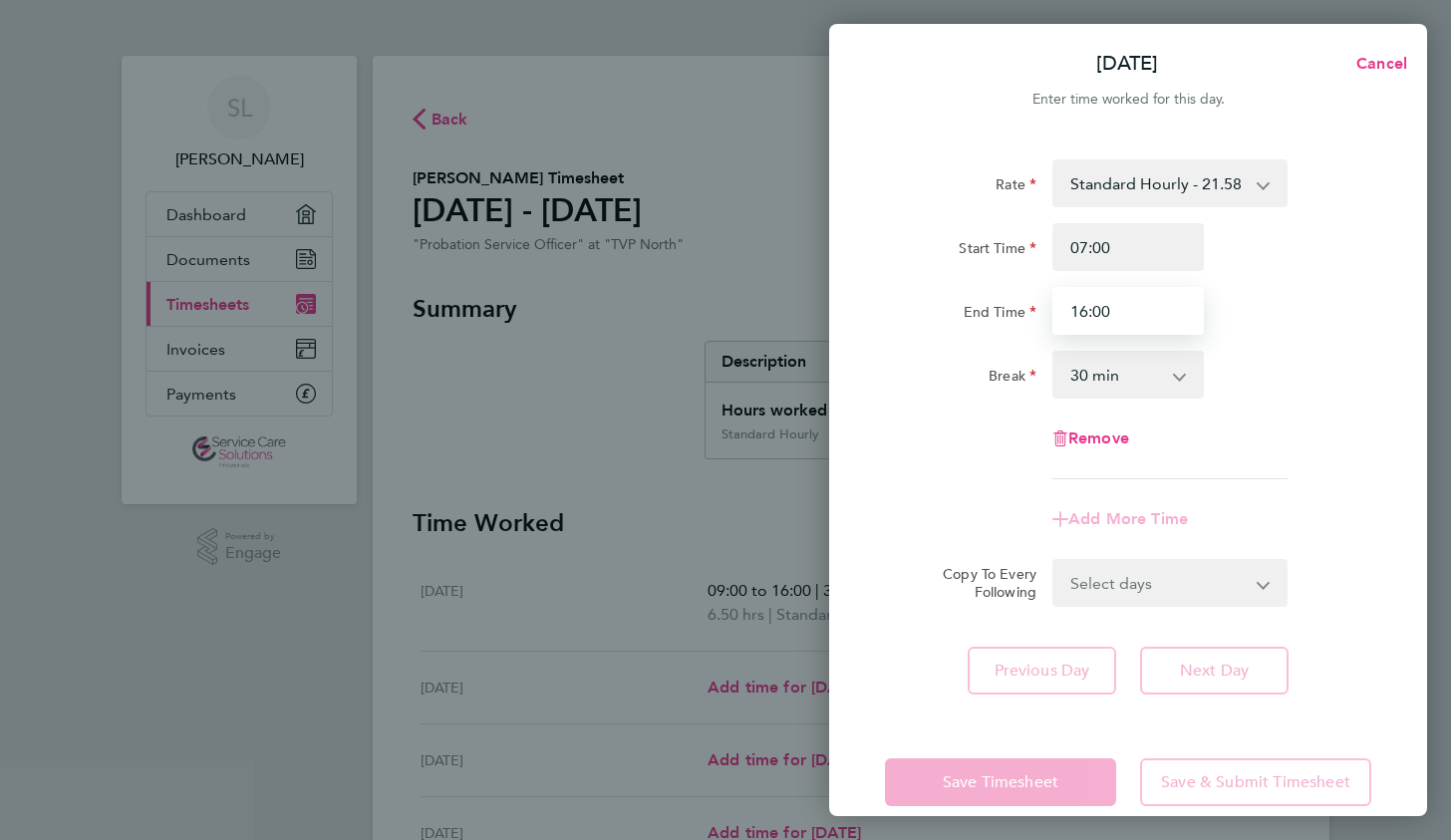 type on "16:00" 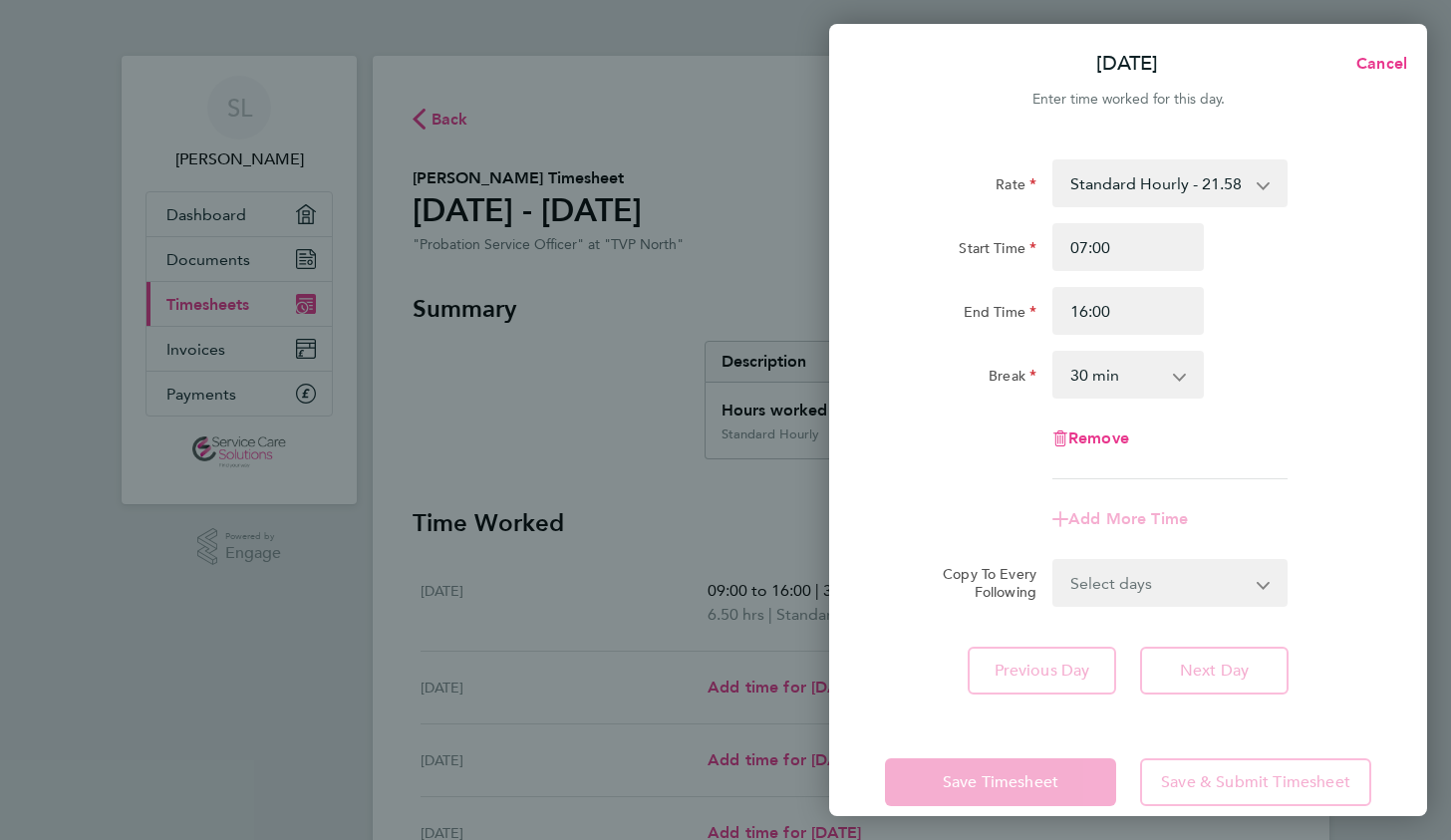 click on "Add More Time" 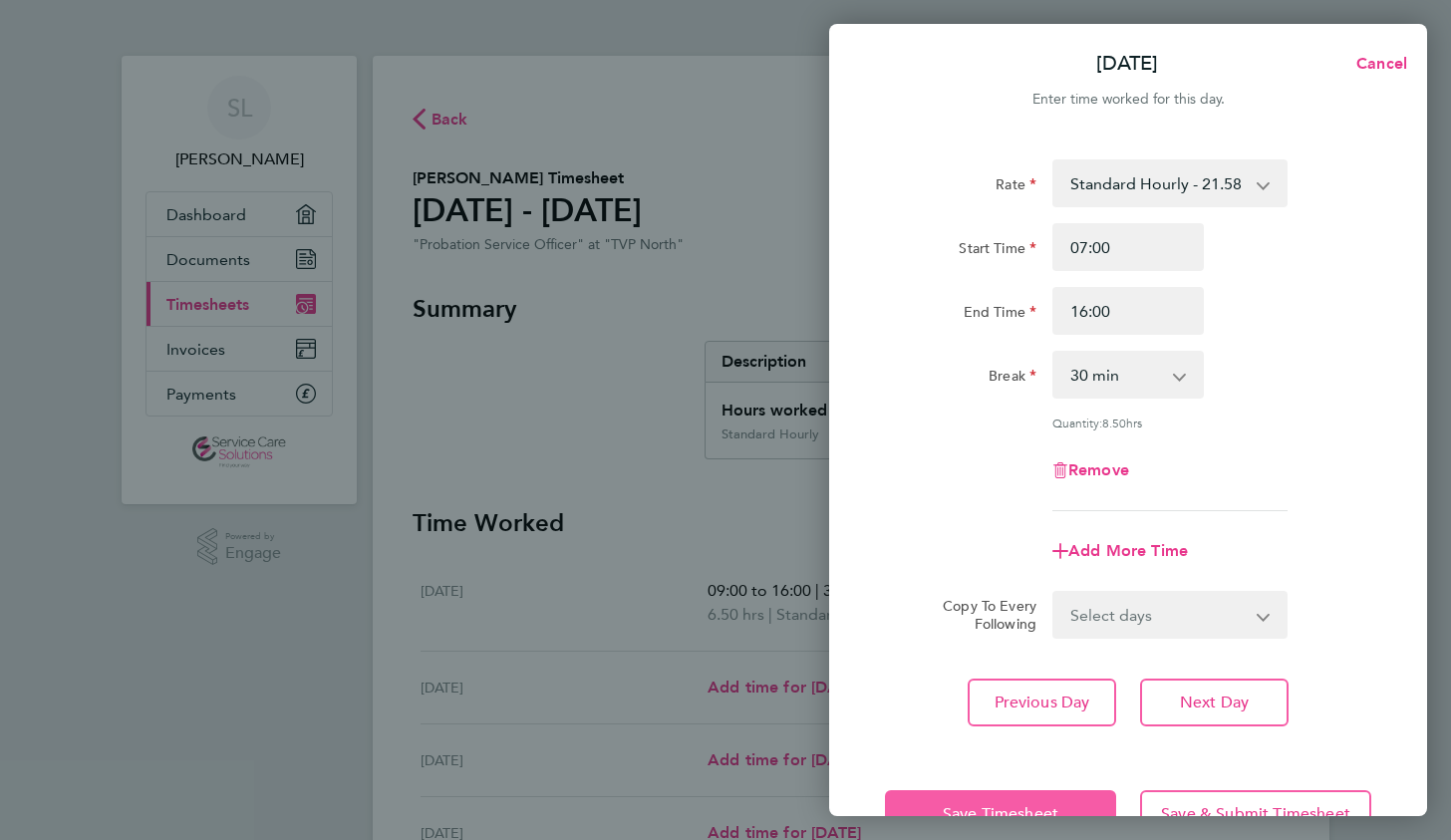 click on "Save Timesheet" 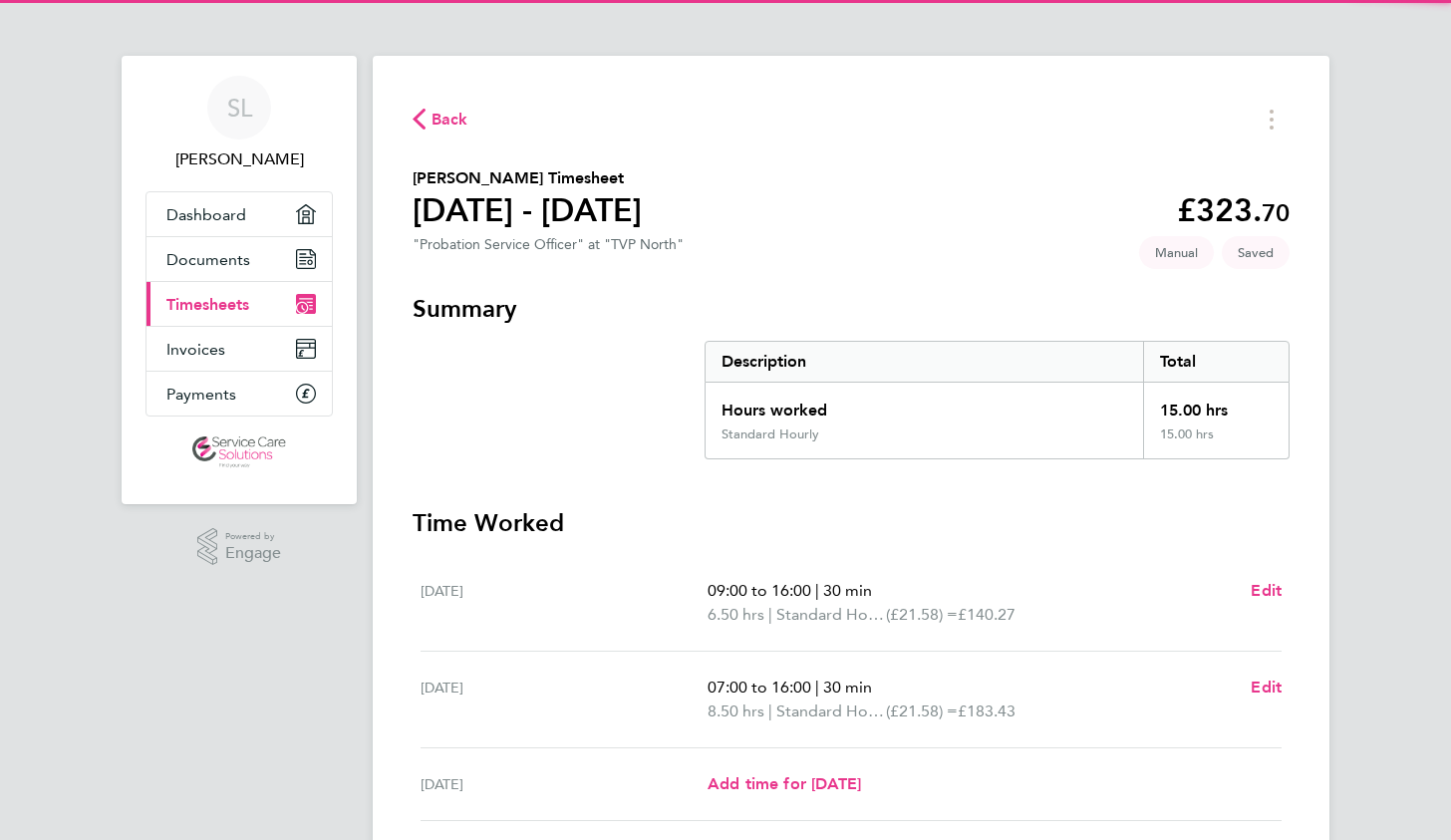 scroll, scrollTop: 395, scrollLeft: 0, axis: vertical 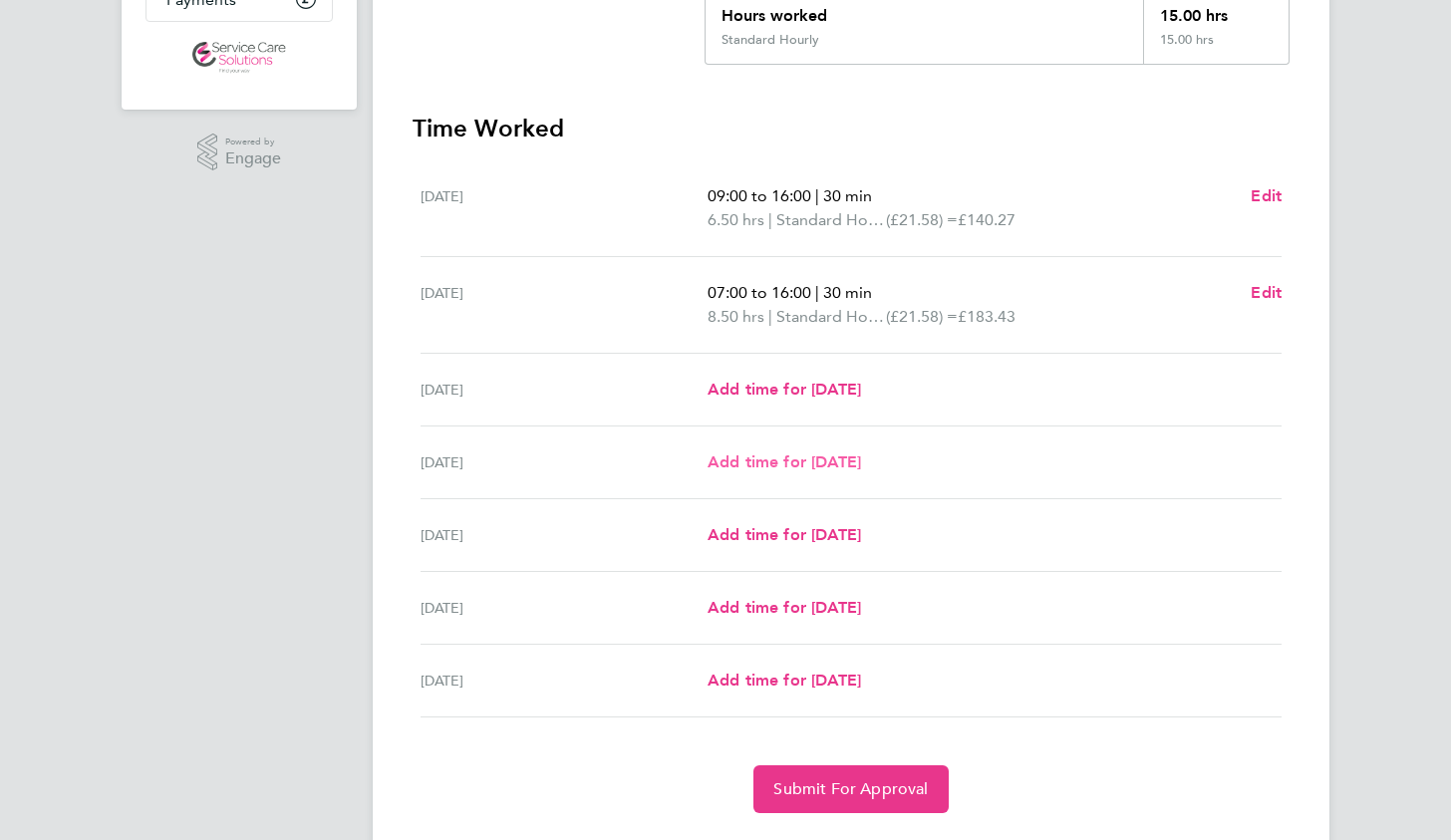 click on "Add time for [DATE]" at bounding box center (784, 461) 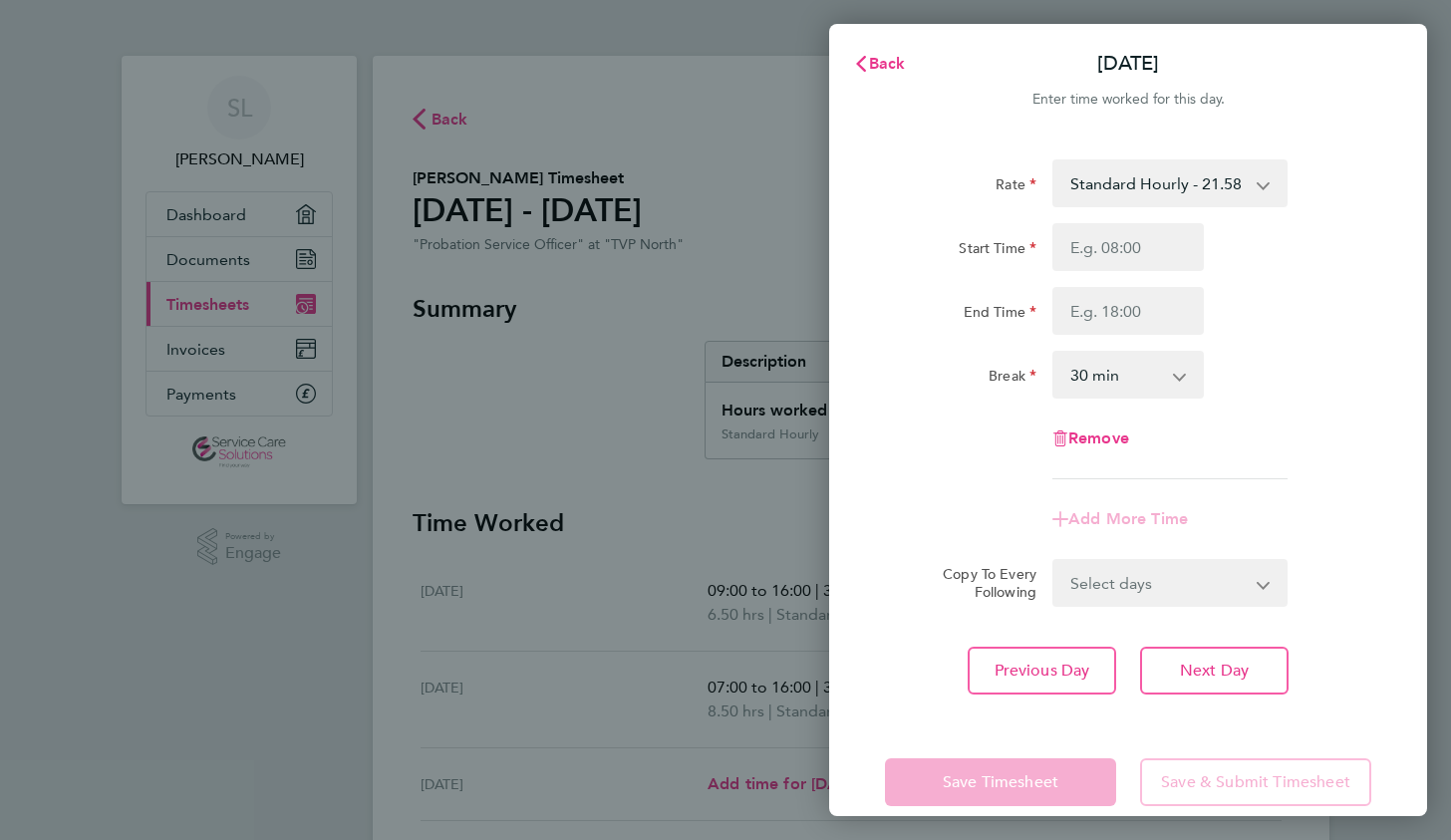 scroll, scrollTop: 0, scrollLeft: 0, axis: both 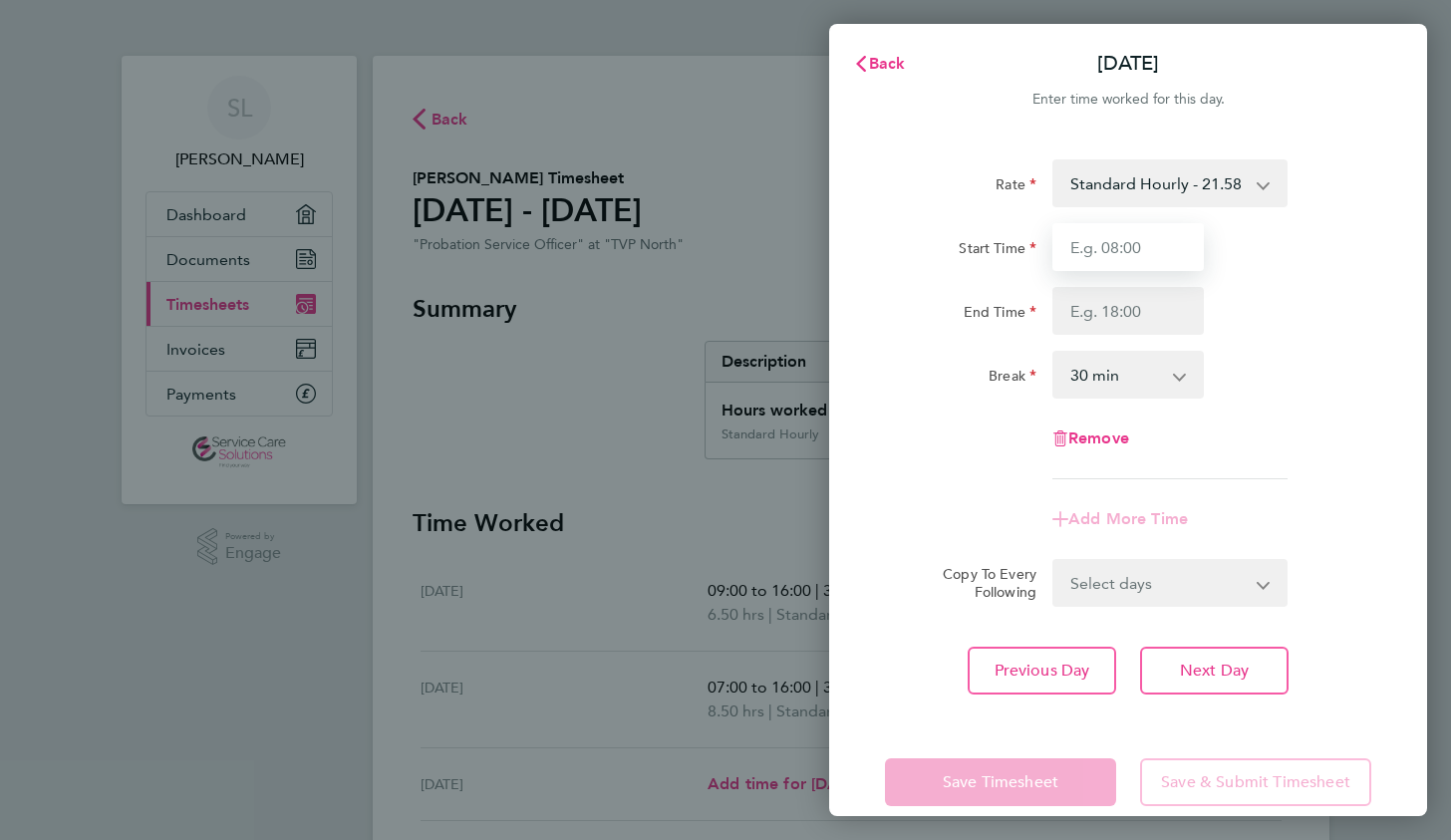 click on "Start Time" at bounding box center (1128, 247) 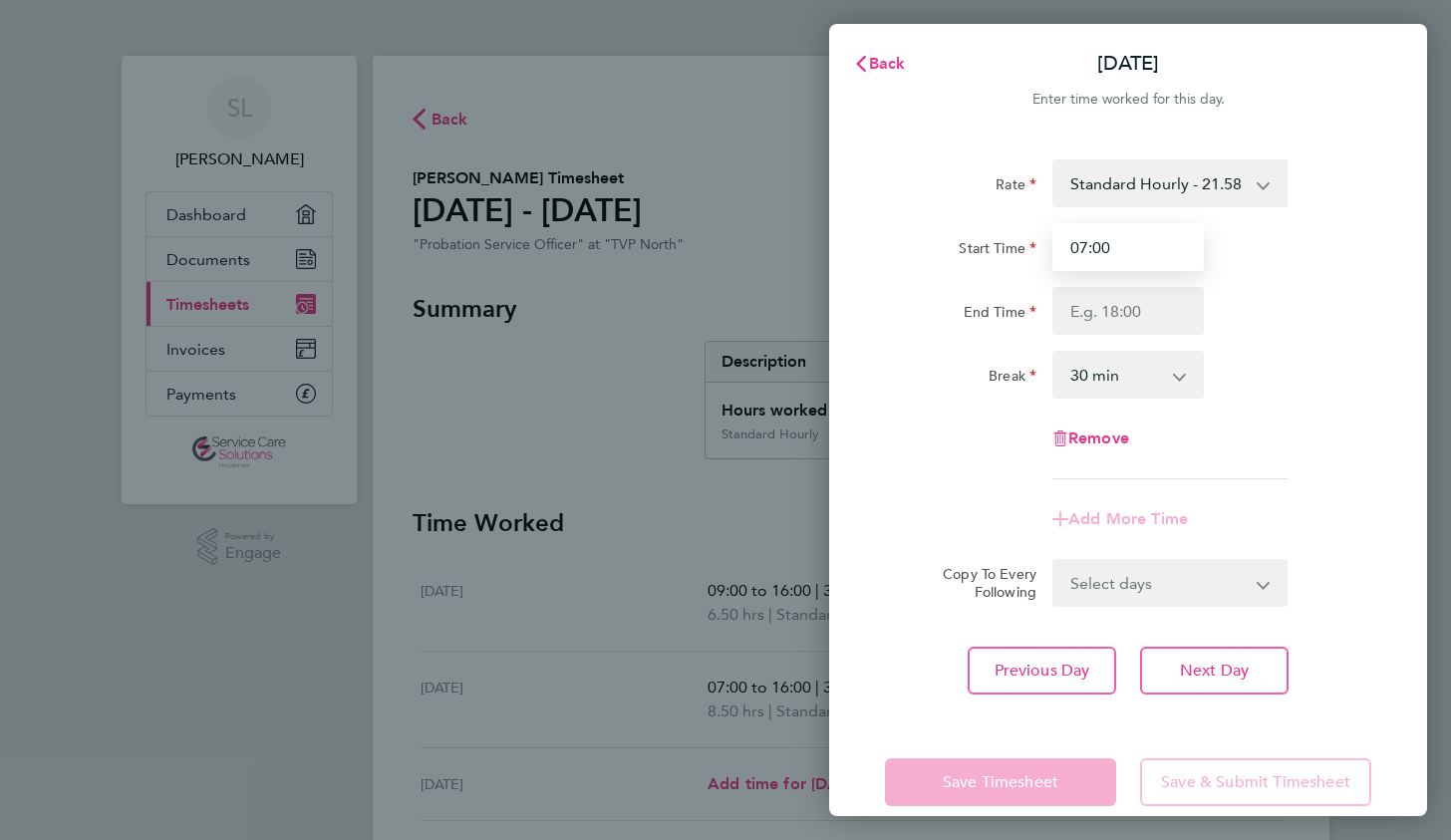 type on "07:00" 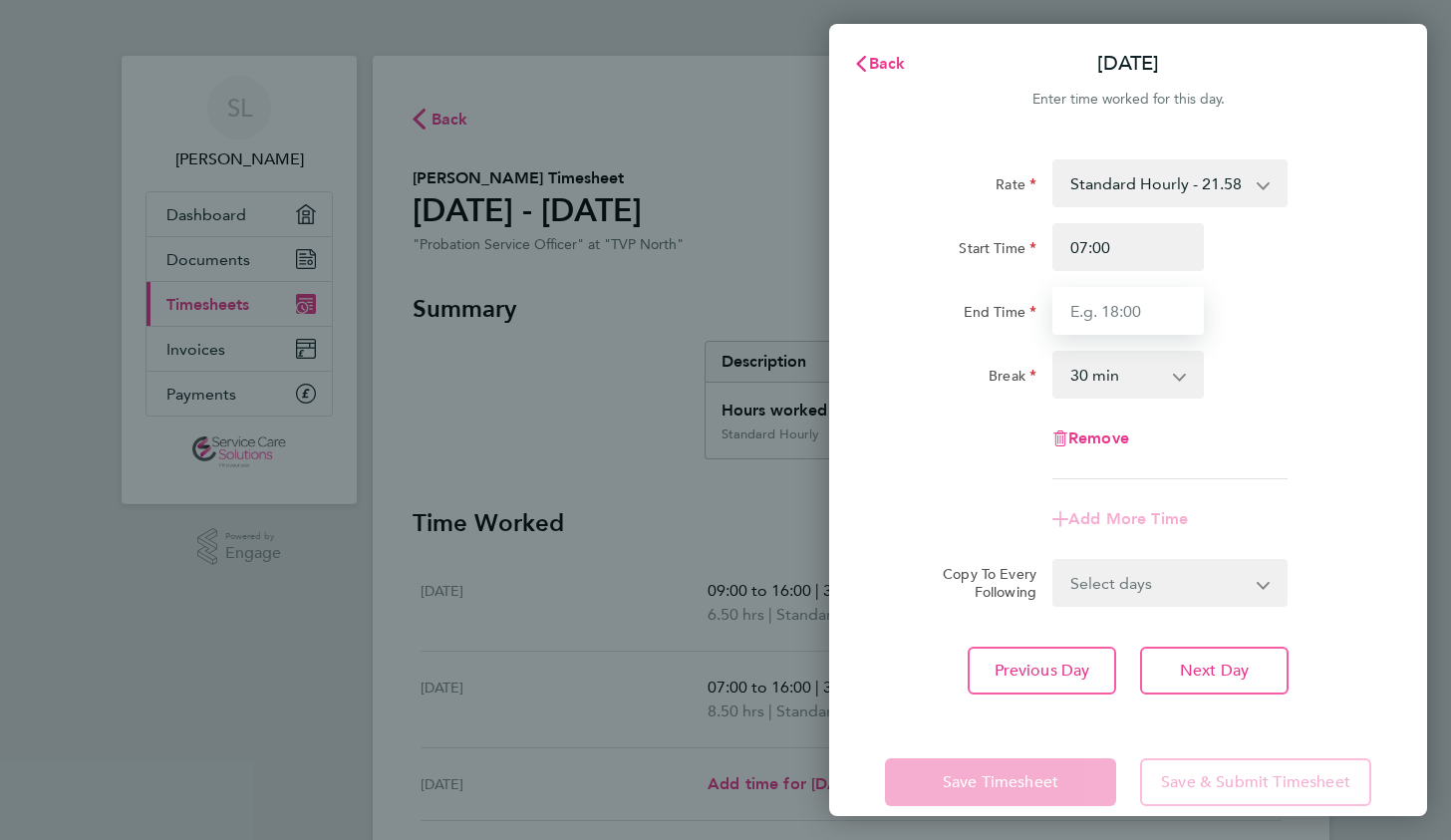 click on "End Time" at bounding box center (1128, 311) 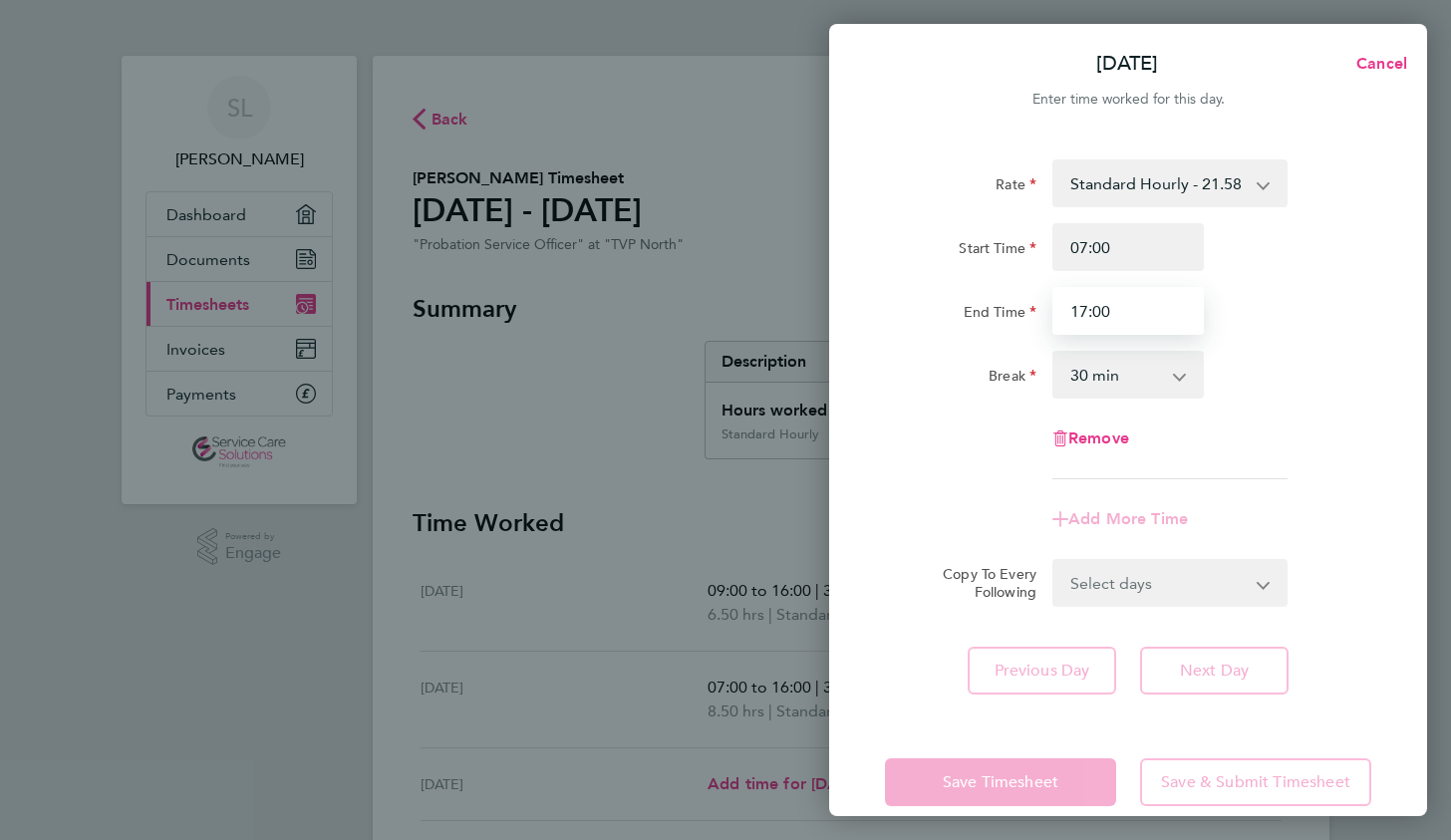 type on "17:00" 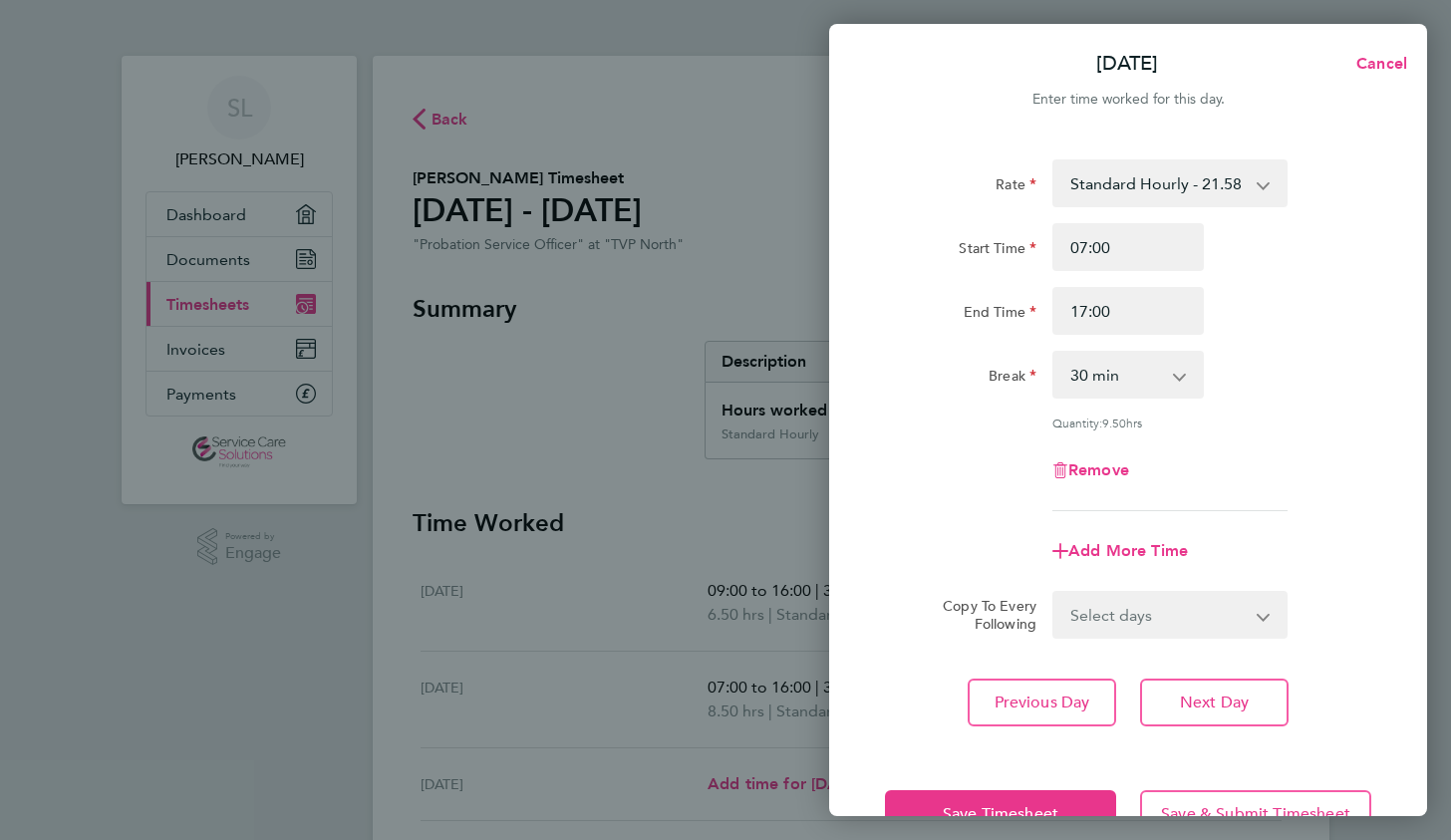 click on "Rate  Standard Hourly - 21.58
Start Time 07:00 End Time 17:00 Break  0 min   15 min   30 min   45 min   60 min   75 min   90 min
Quantity:  9.50  hrs
Remove" 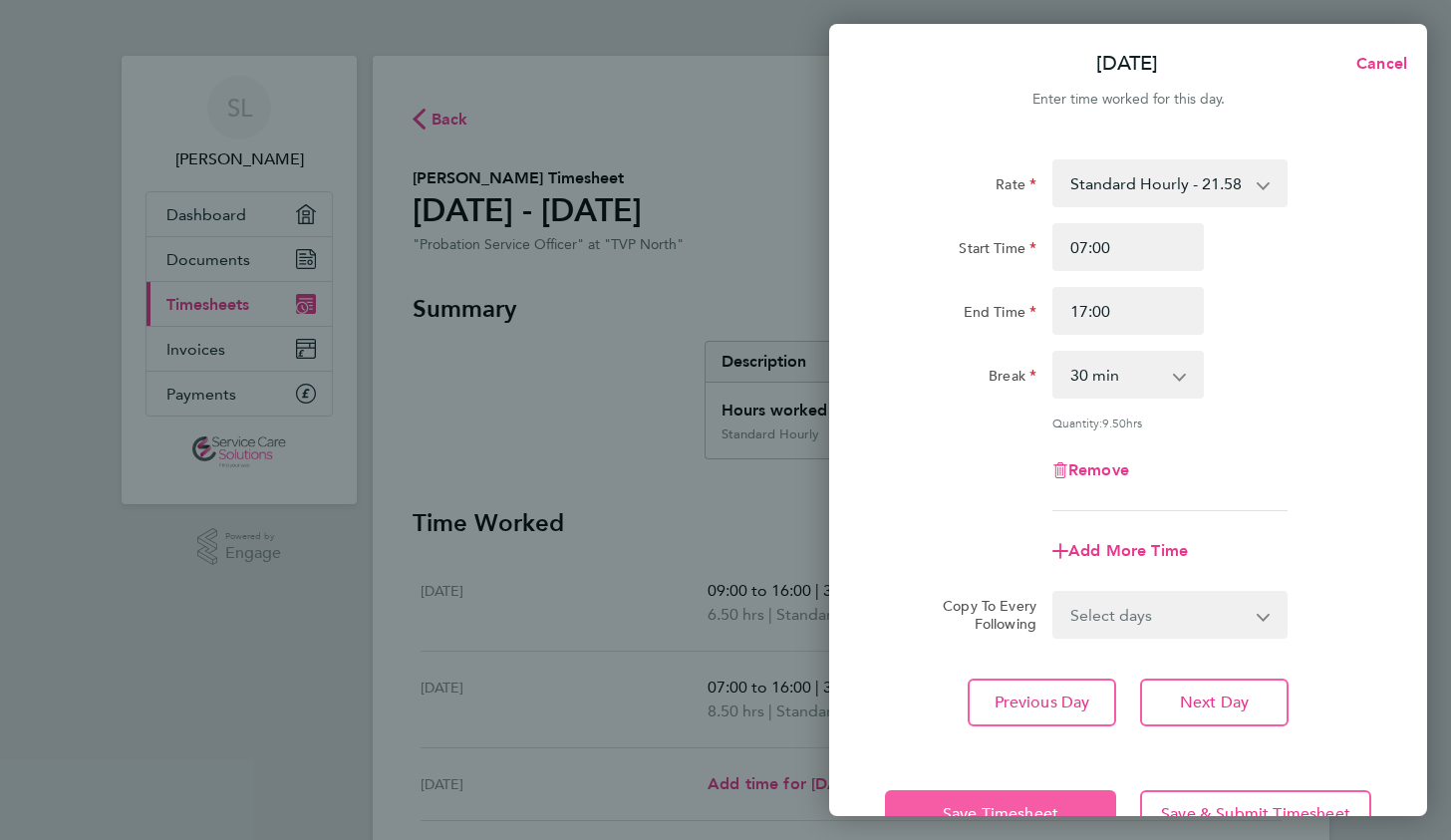 click on "Save Timesheet" 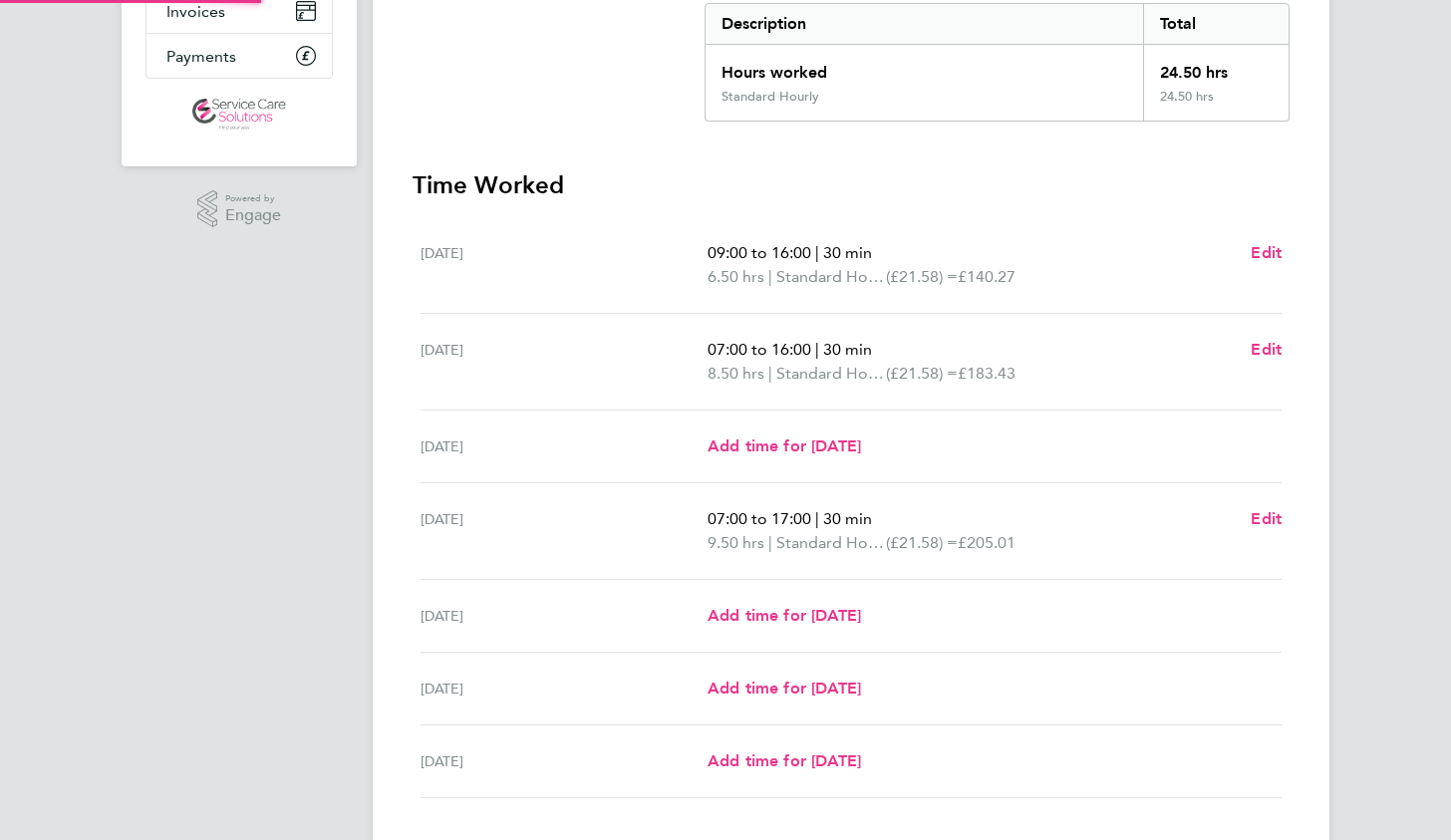scroll, scrollTop: 468, scrollLeft: 0, axis: vertical 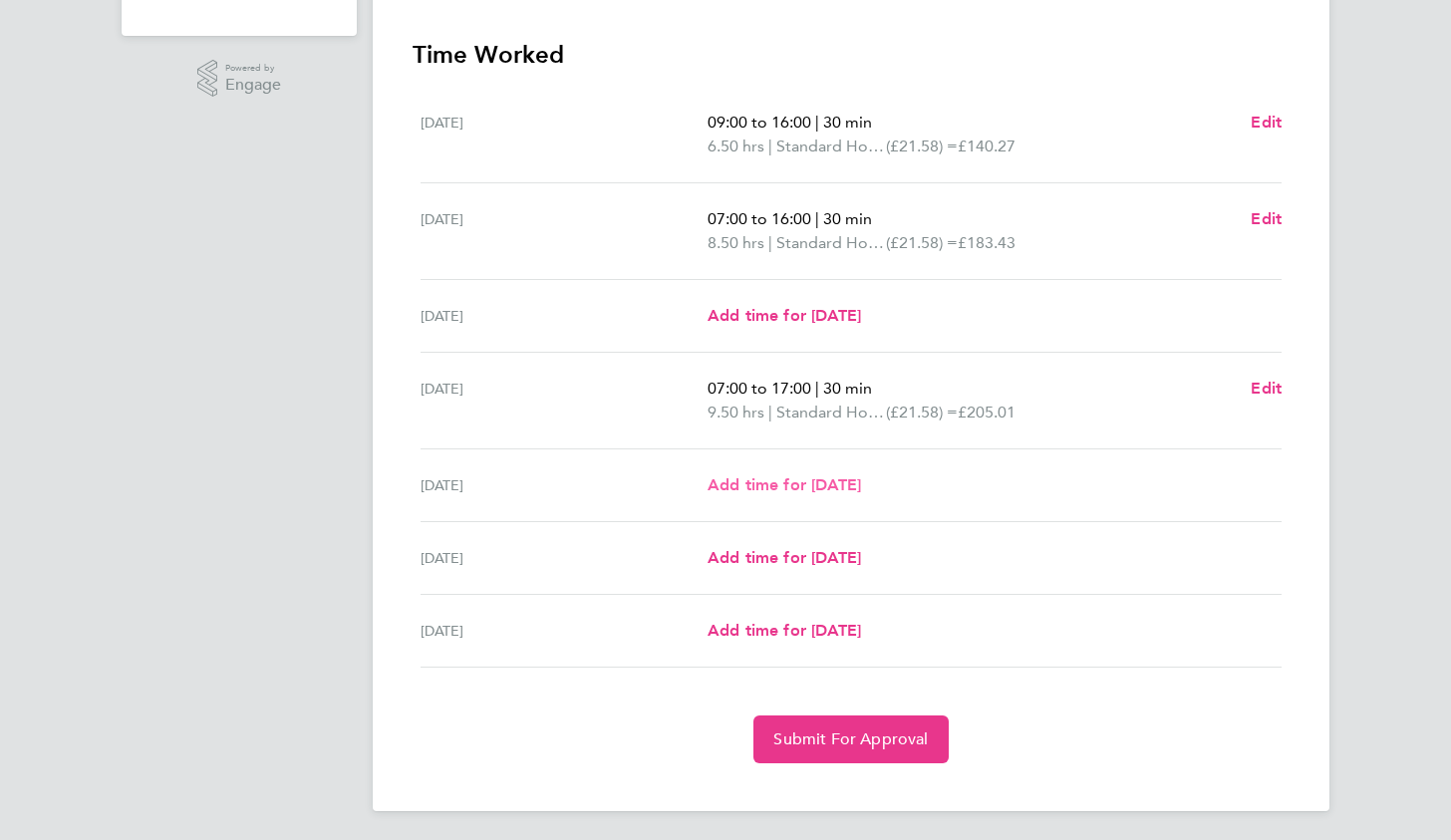 click on "Add time for [DATE]" at bounding box center (784, 484) 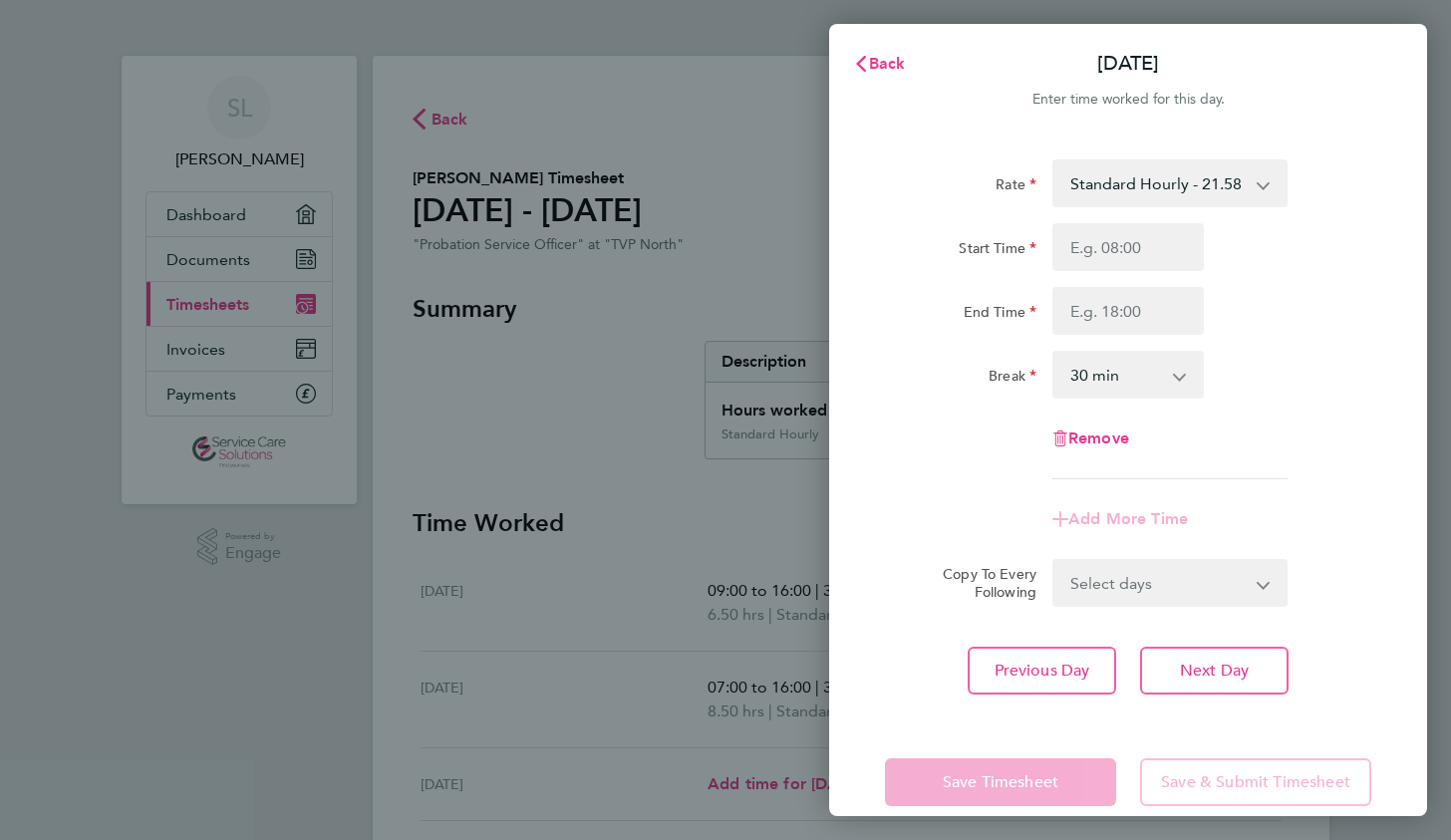 scroll, scrollTop: 0, scrollLeft: 0, axis: both 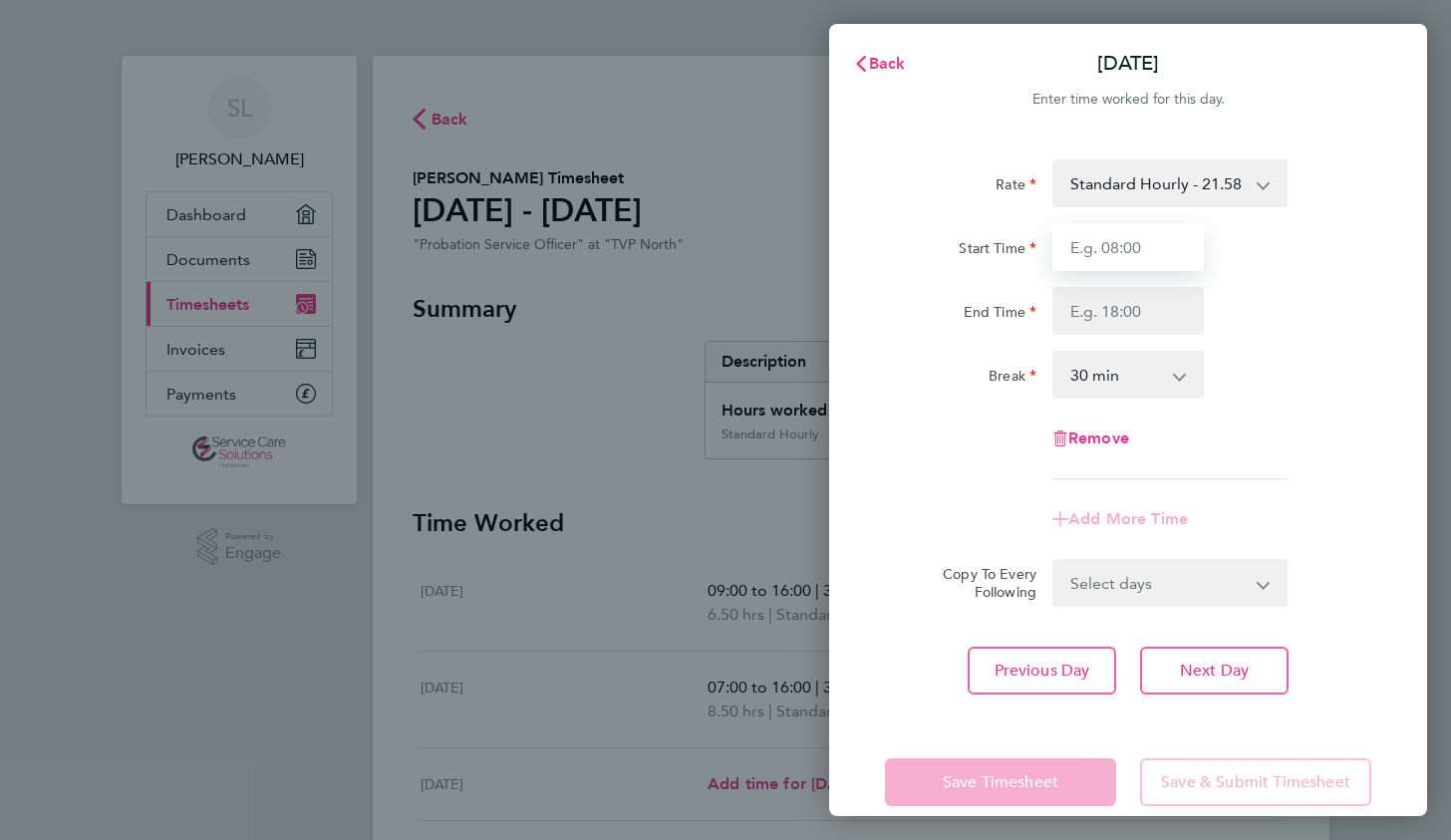 click on "Start Time" at bounding box center [1128, 247] 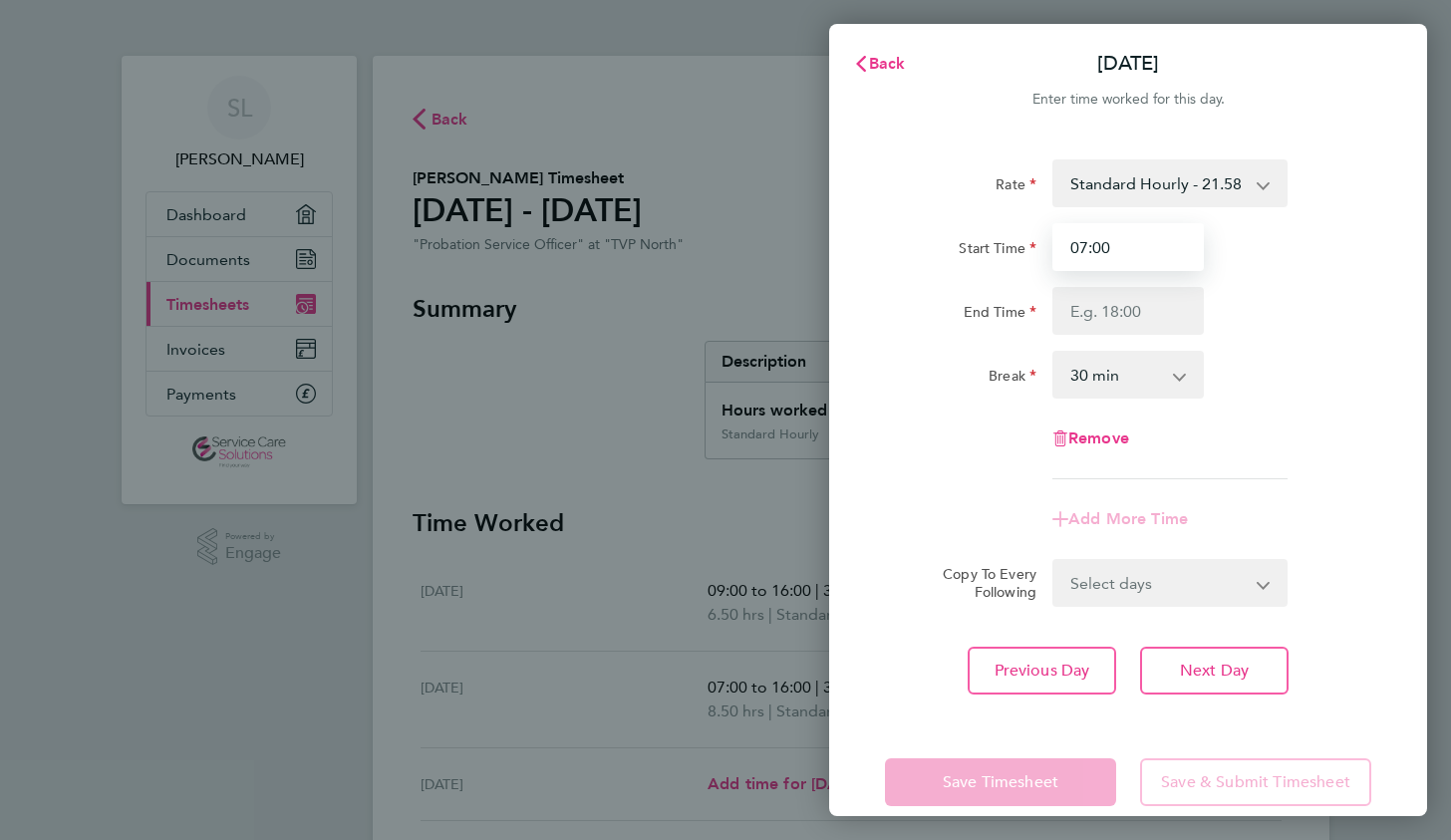 type on "07:00" 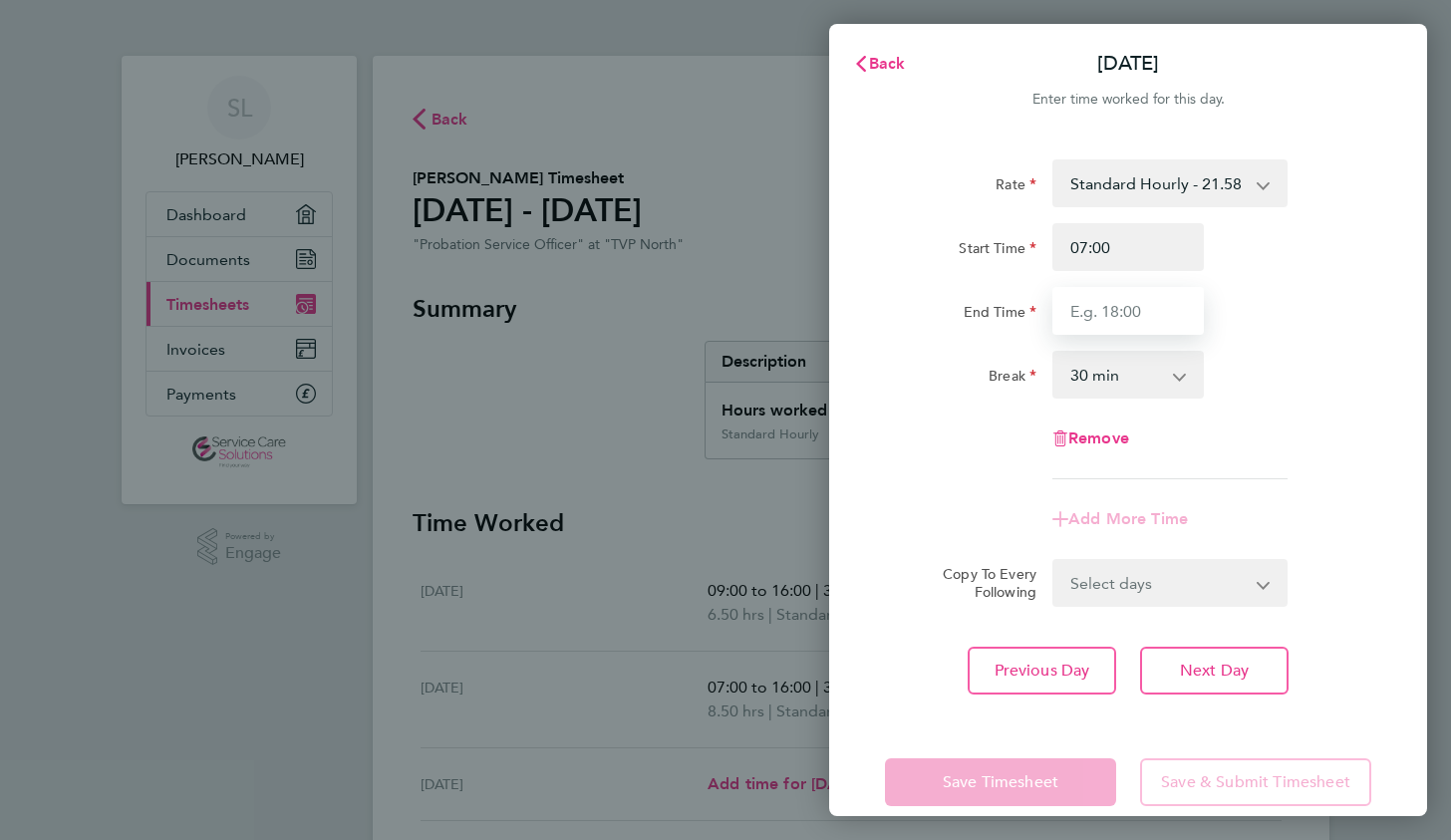 click on "End Time" at bounding box center [1128, 311] 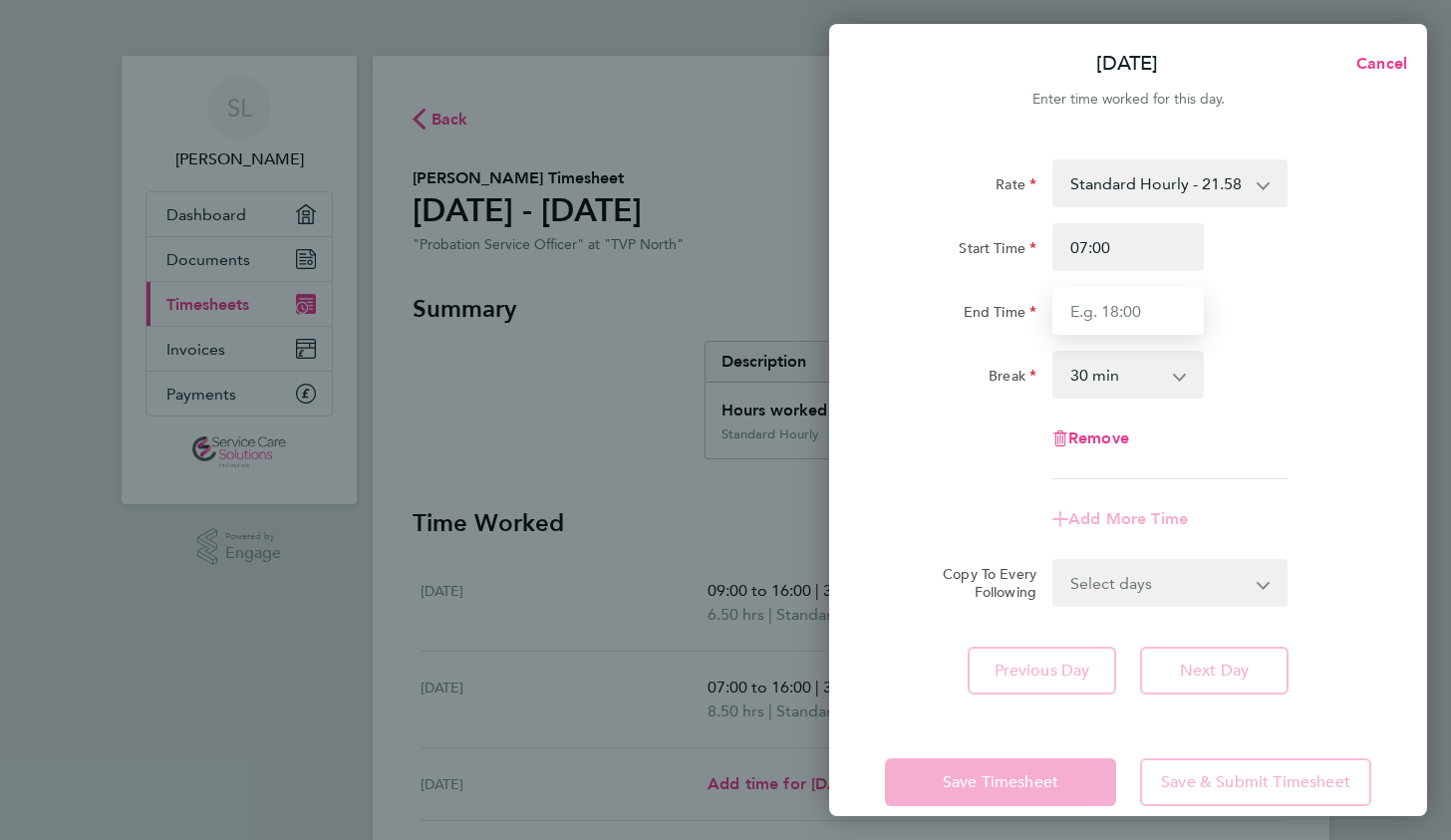 type on "17:00" 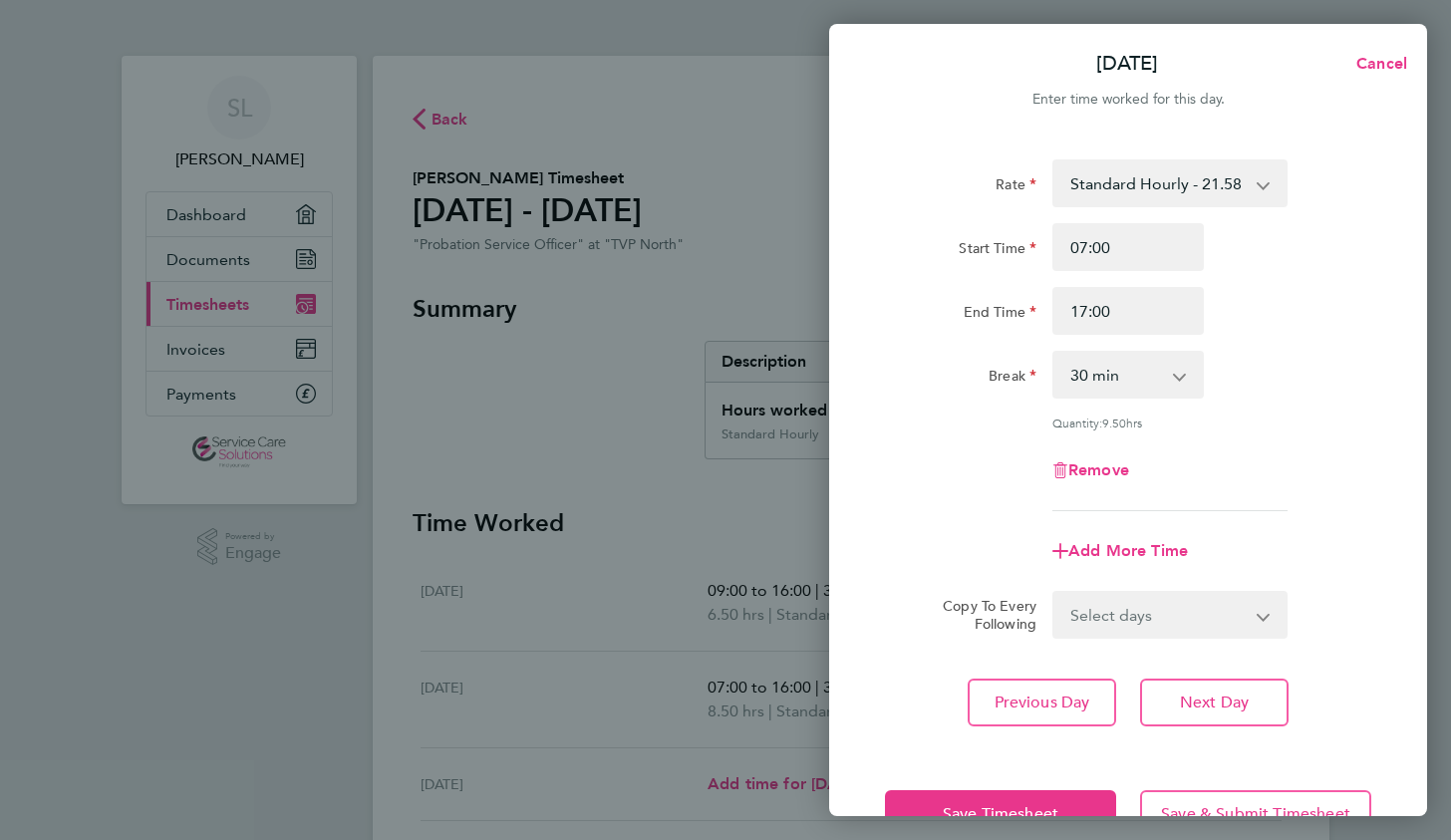click on "Rate  Standard Hourly - 21.58
Start Time 07:00 End Time 17:00 Break  0 min   15 min   30 min   45 min   60 min   75 min   90 min
Quantity:  9.50  hrs
Remove
Add More Time  Copy To Every Following  Select days   Day   Weekend (Sat-Sun)   [DATE]   [DATE]
Previous Day   Next Day" 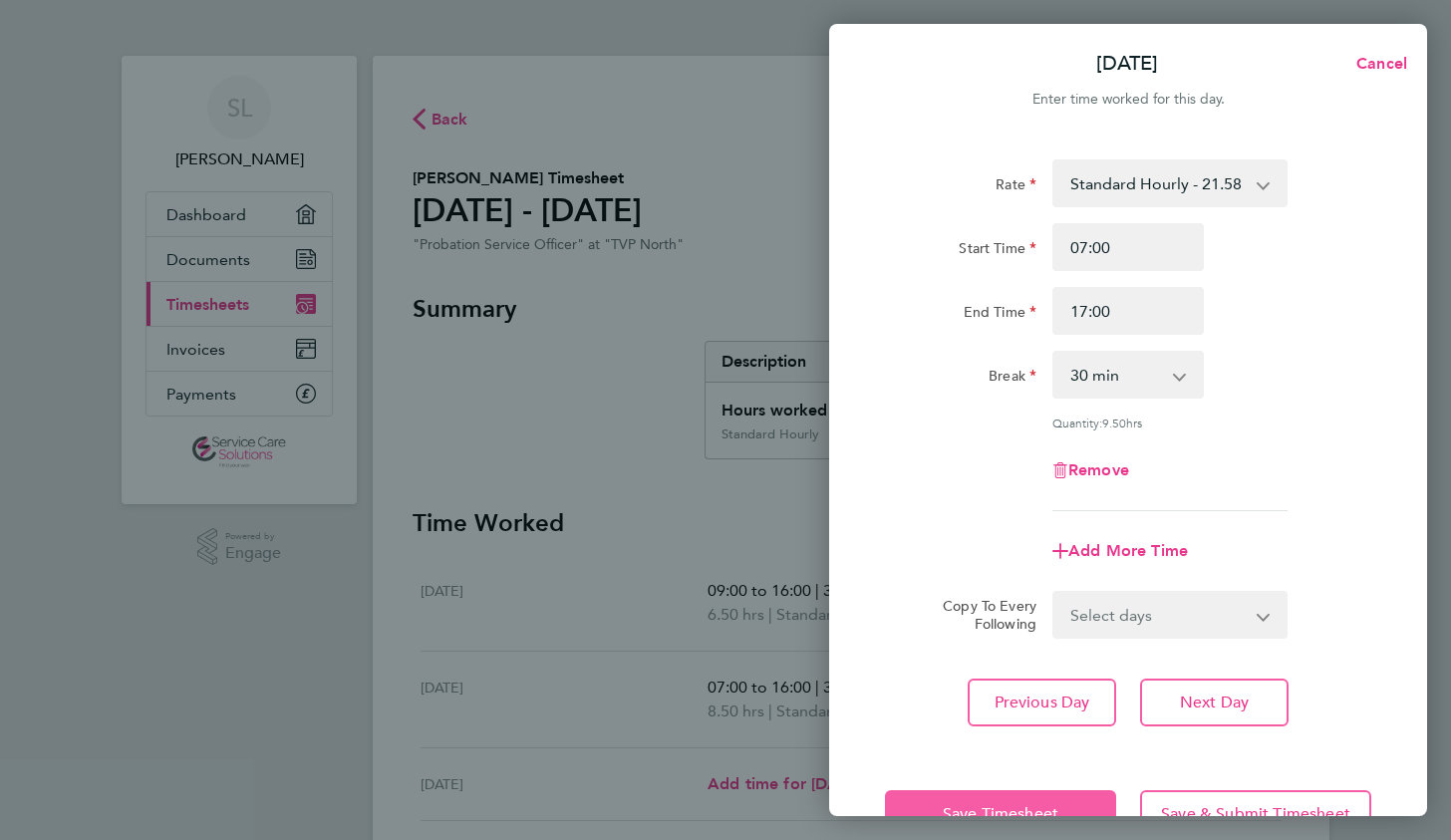 click on "Save Timesheet" 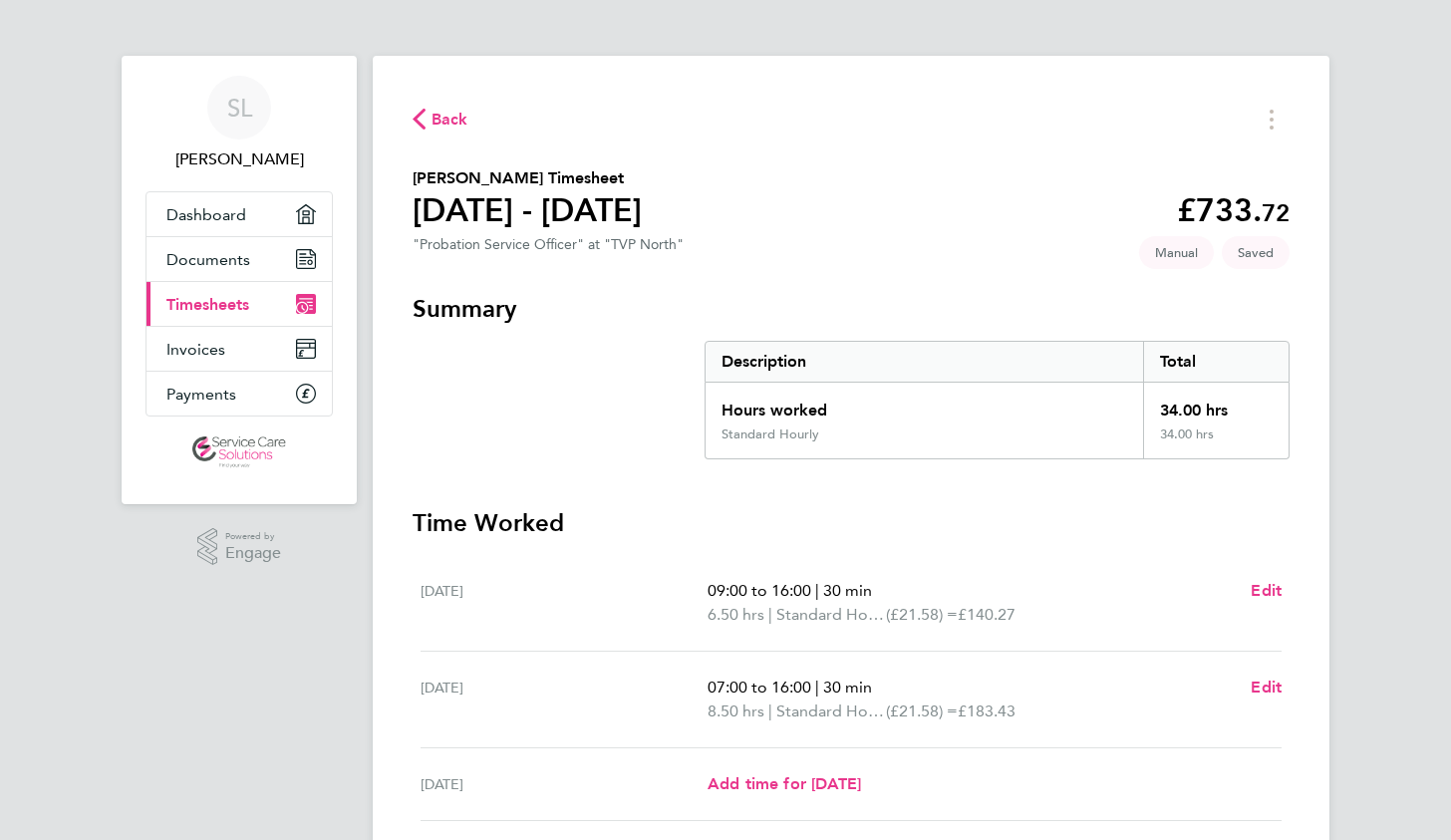 scroll, scrollTop: 197, scrollLeft: 0, axis: vertical 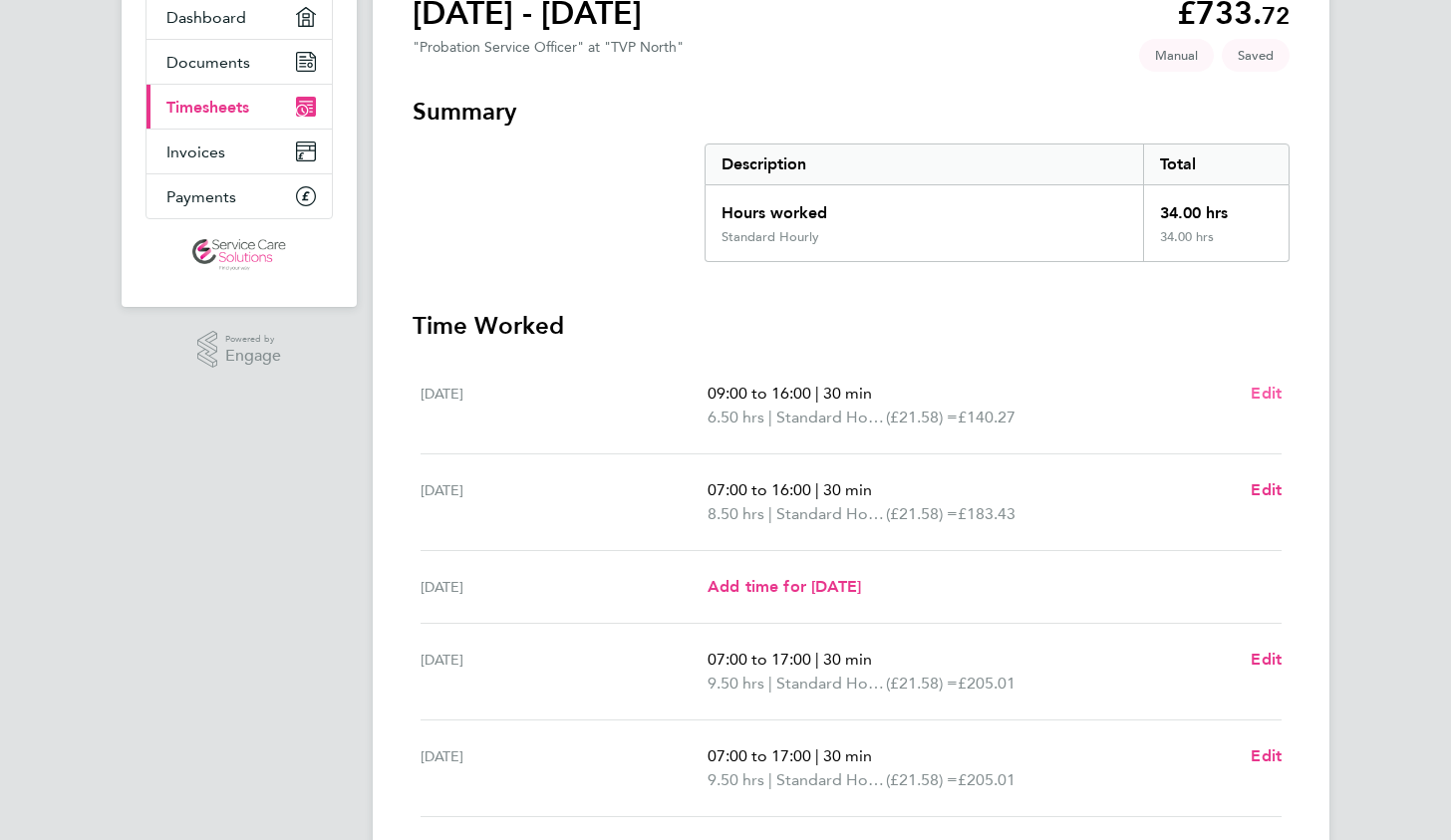 click on "Edit" at bounding box center (1266, 393) 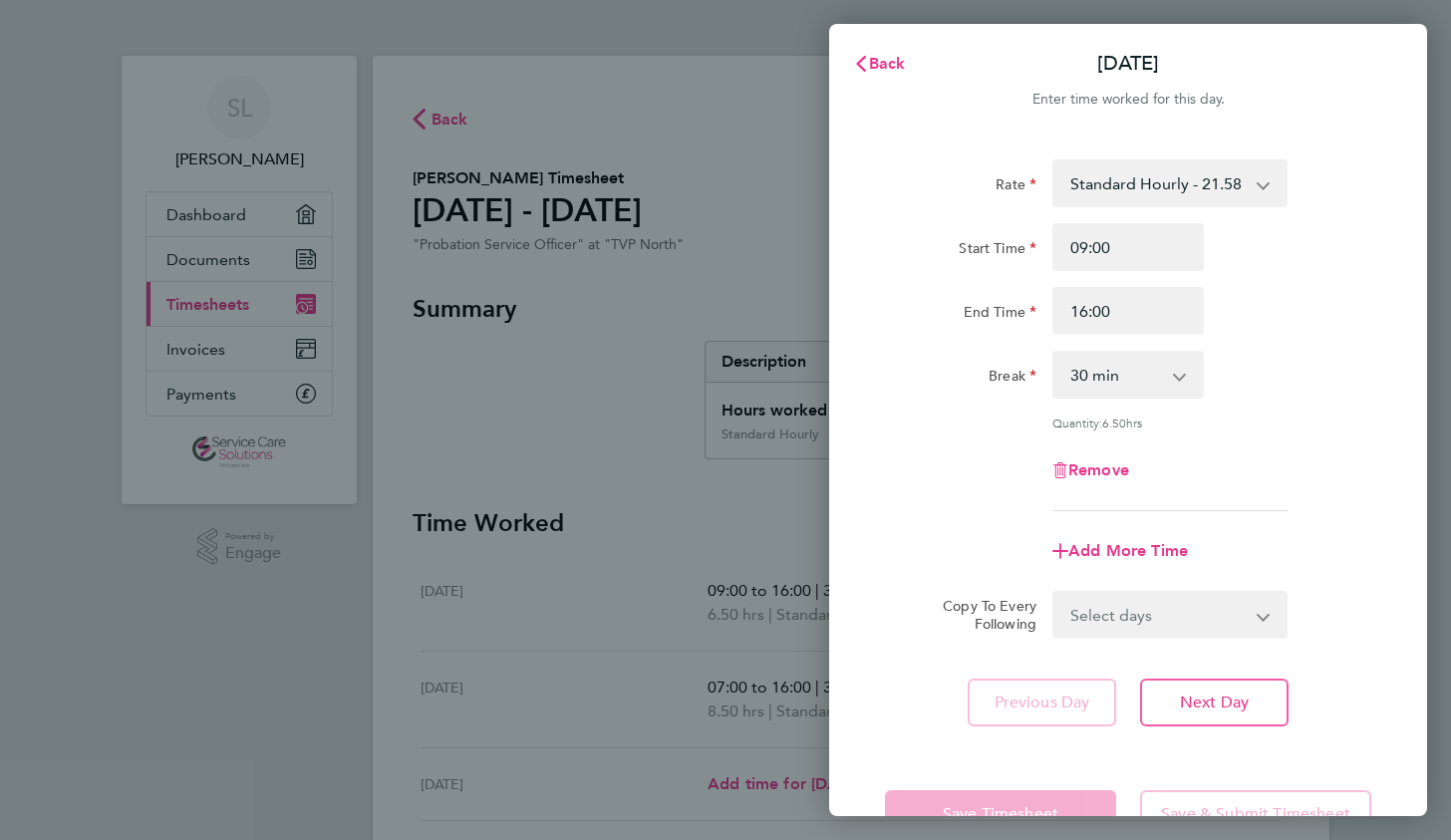 scroll, scrollTop: 0, scrollLeft: 0, axis: both 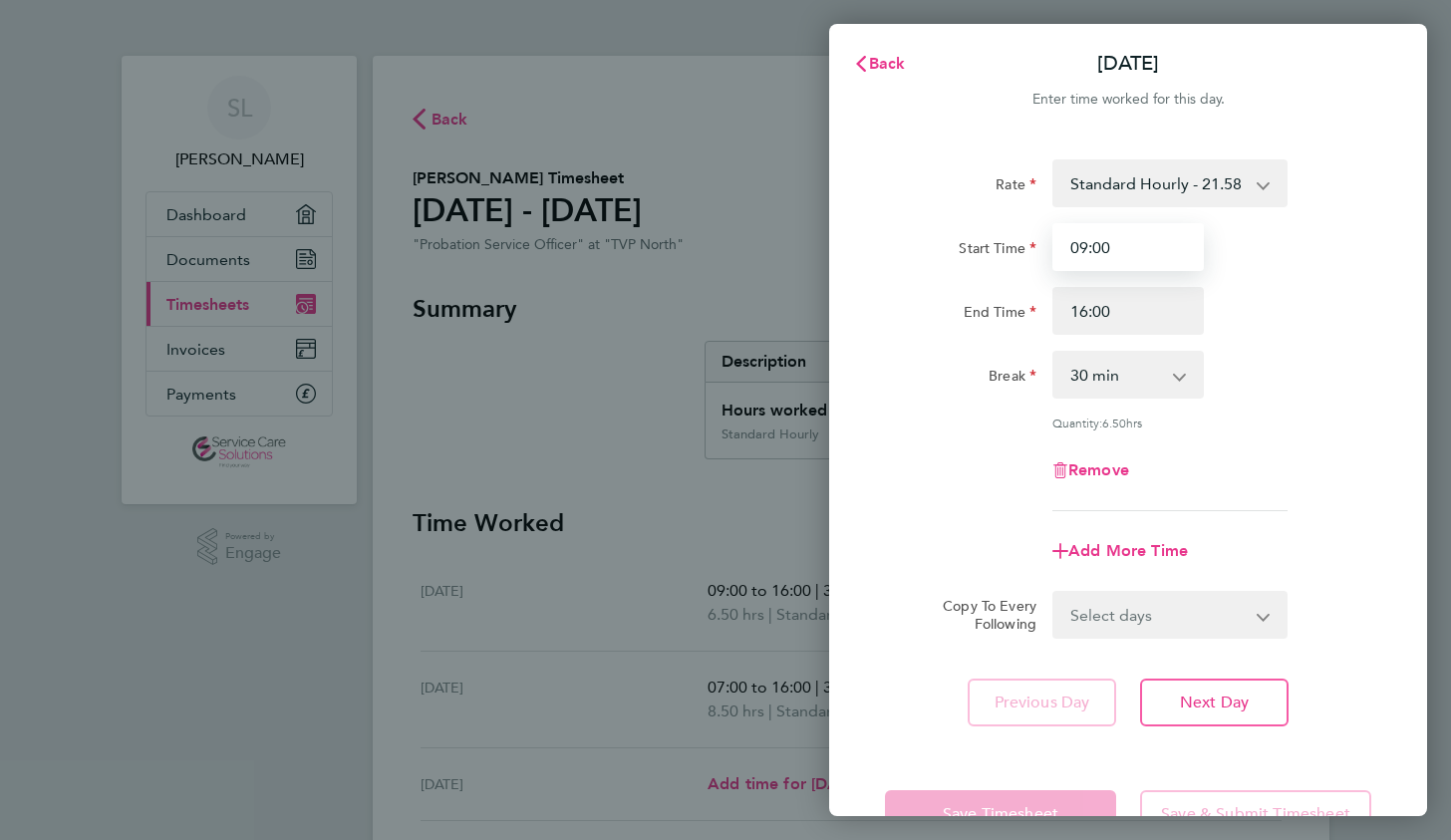 drag, startPoint x: 1136, startPoint y: 246, endPoint x: 1026, endPoint y: 247, distance: 110.00455 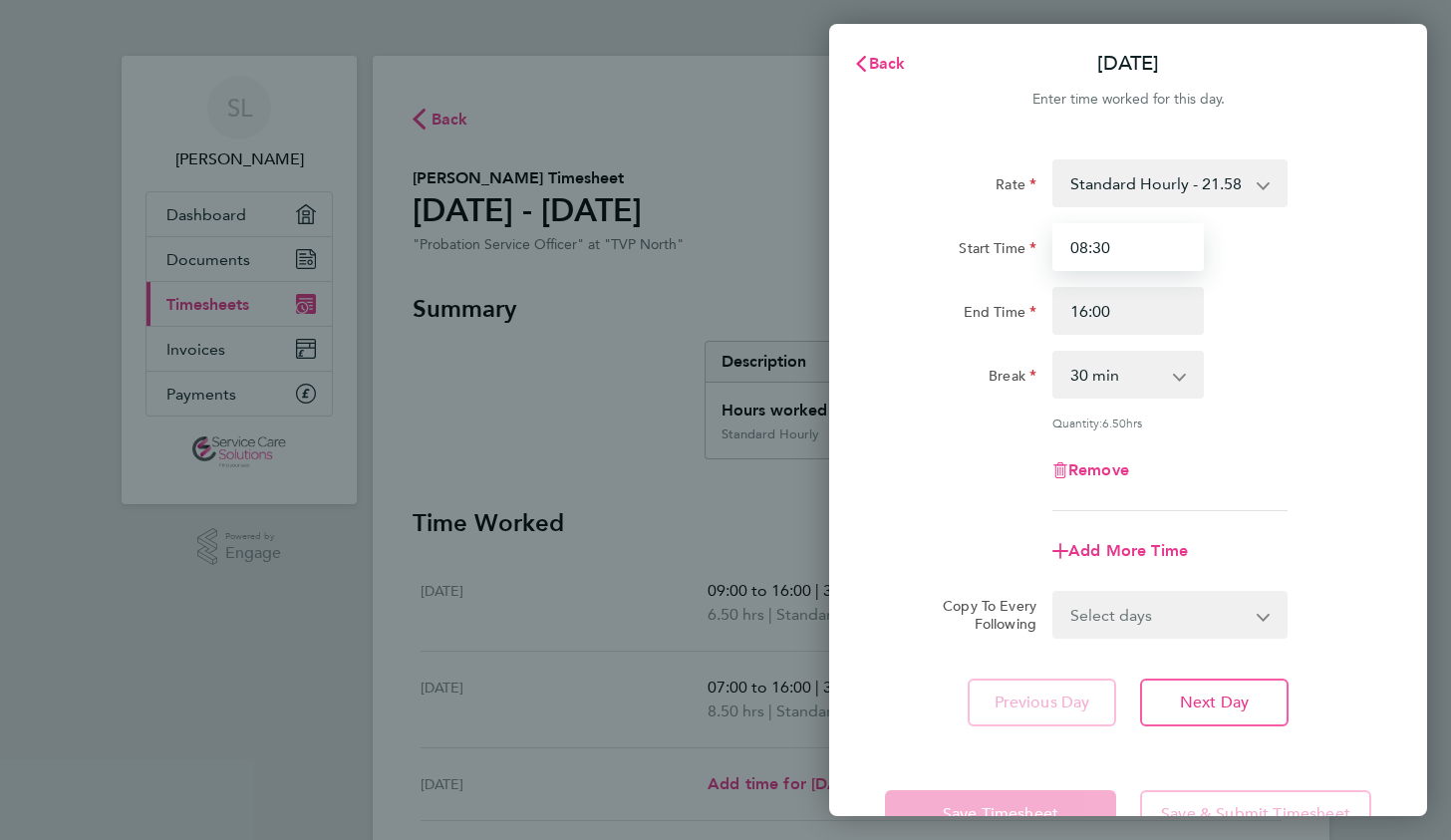 type on "08:30" 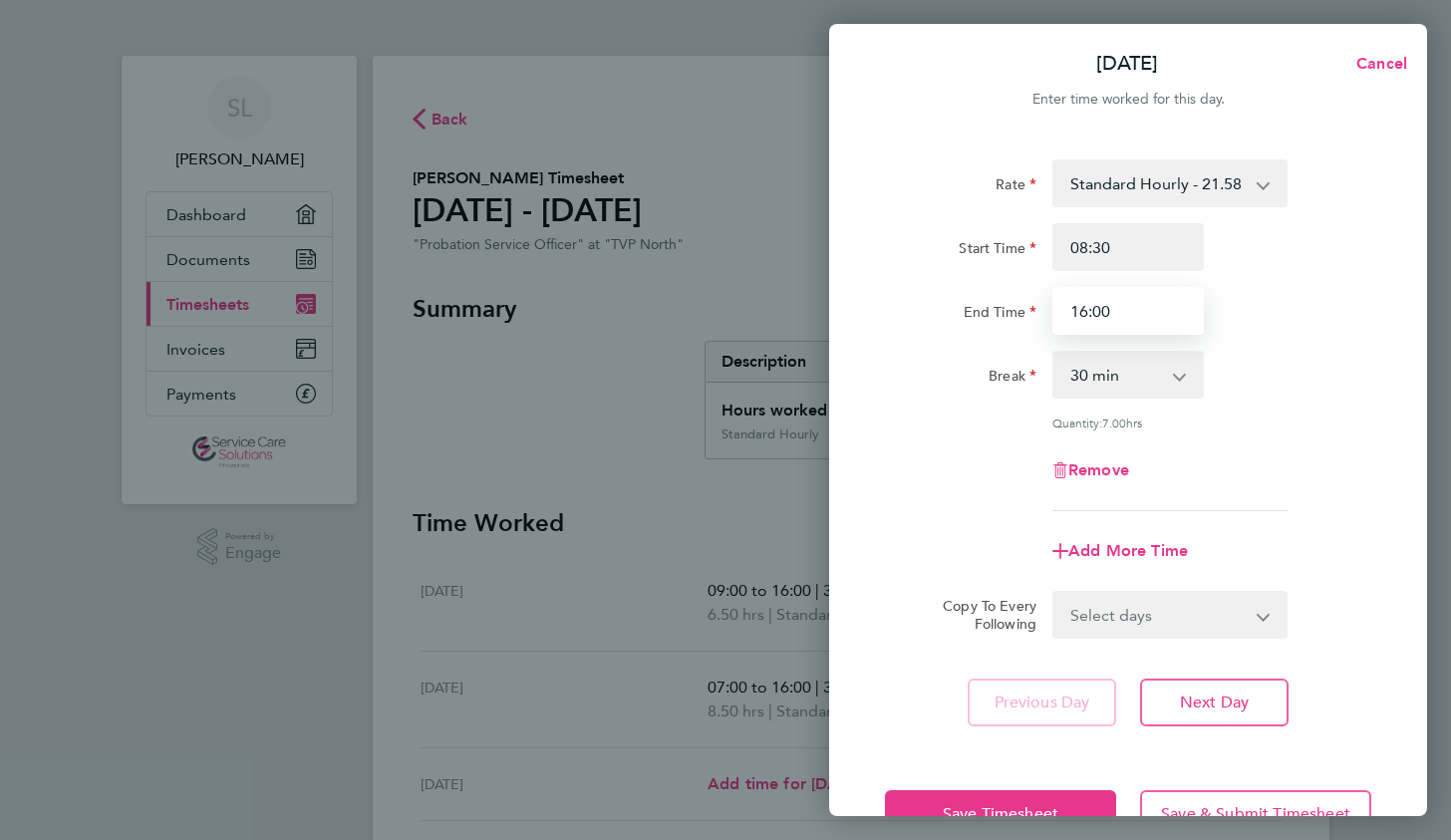drag, startPoint x: 1146, startPoint y: 303, endPoint x: 1050, endPoint y: 316, distance: 96.87621 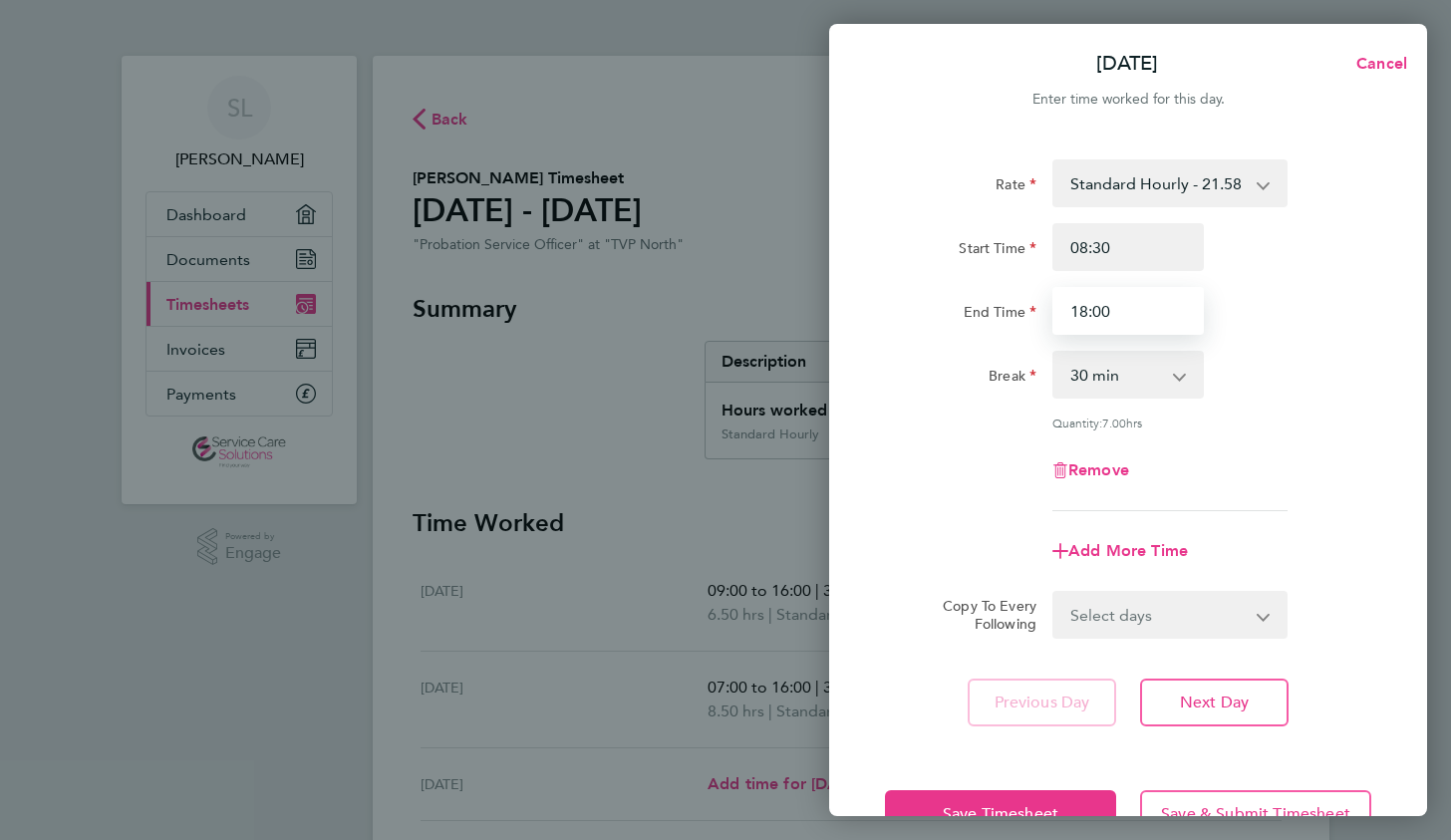 type on "18:00" 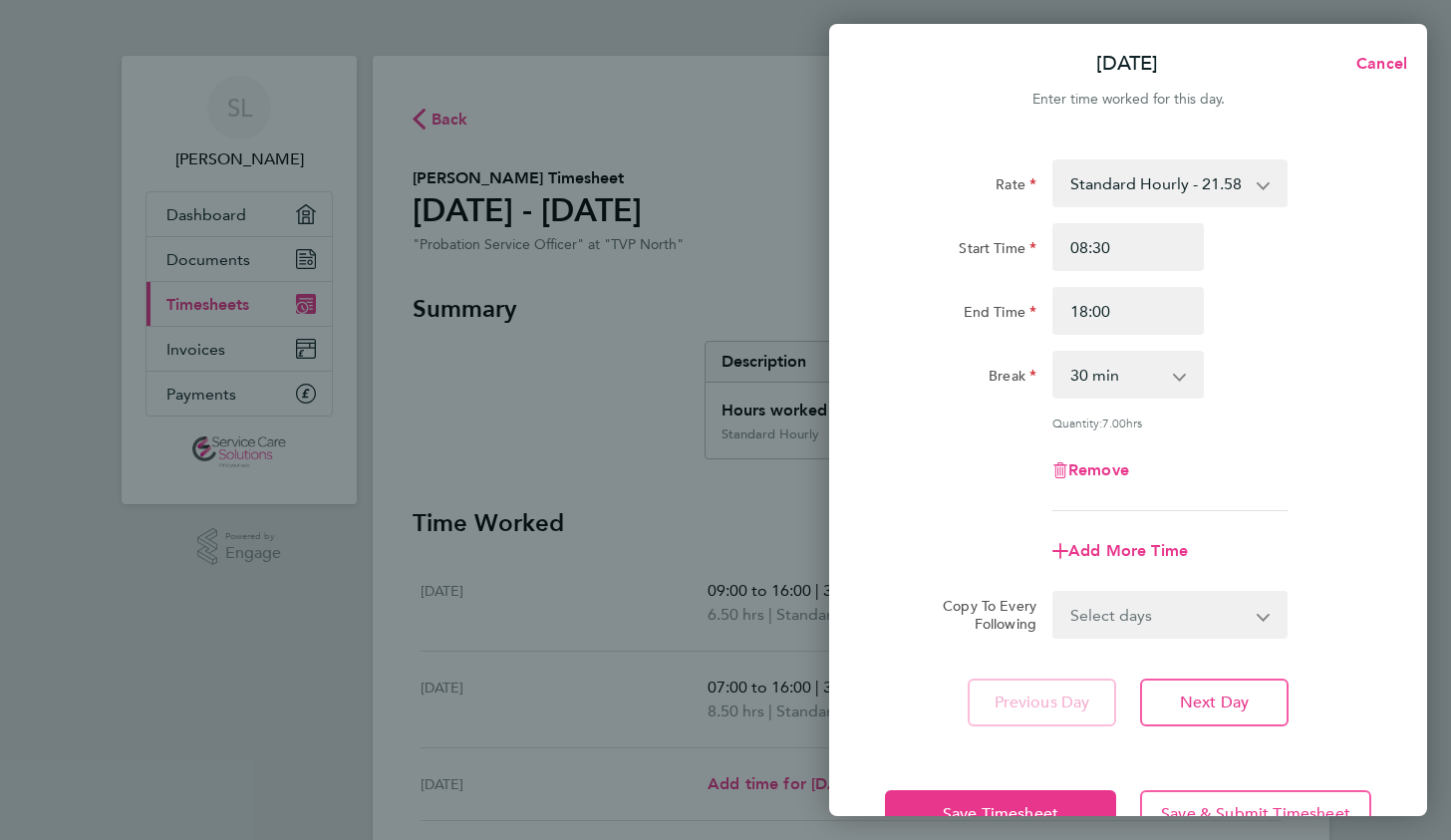 click on "Remove" 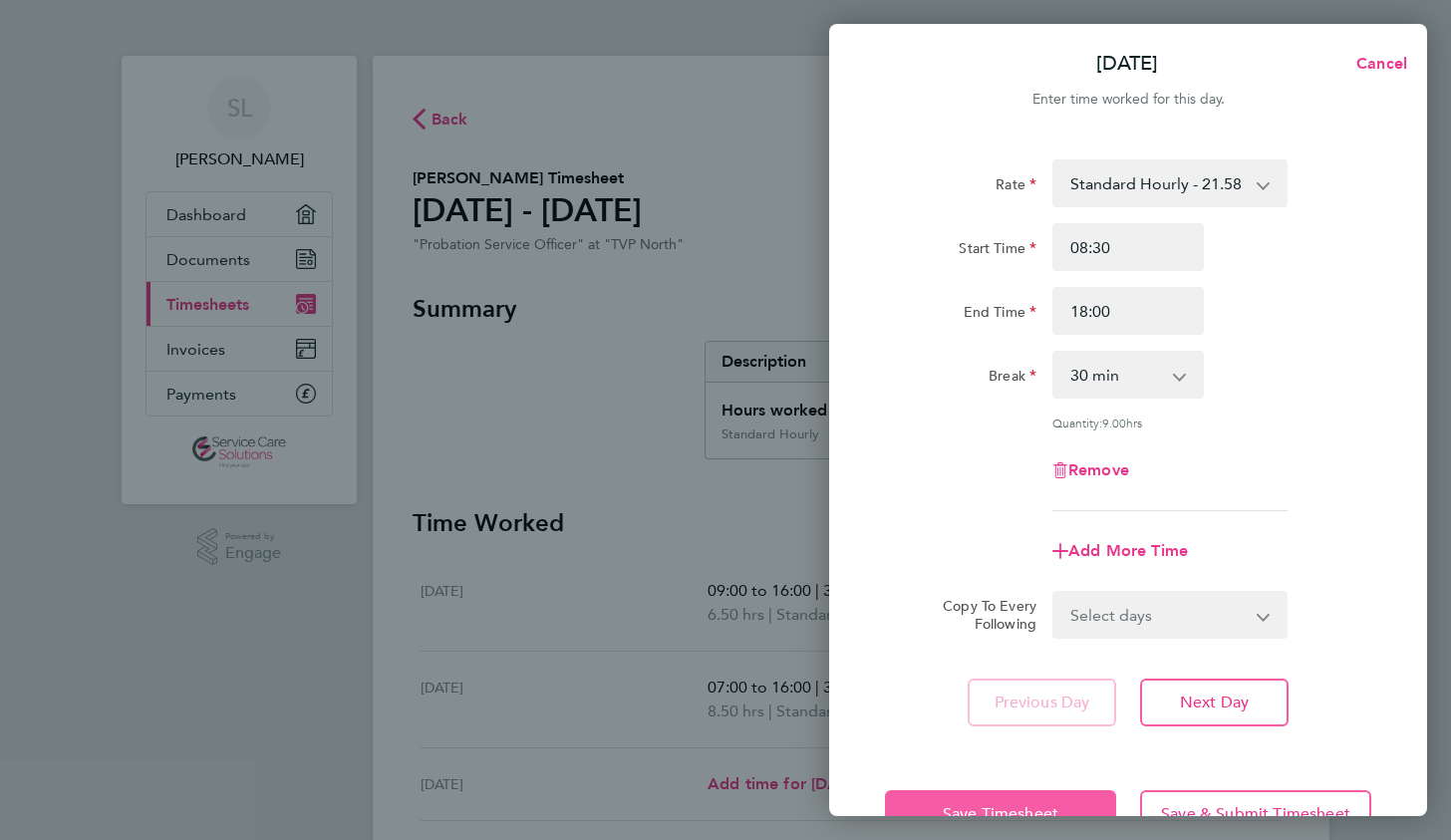 click on "Save Timesheet" 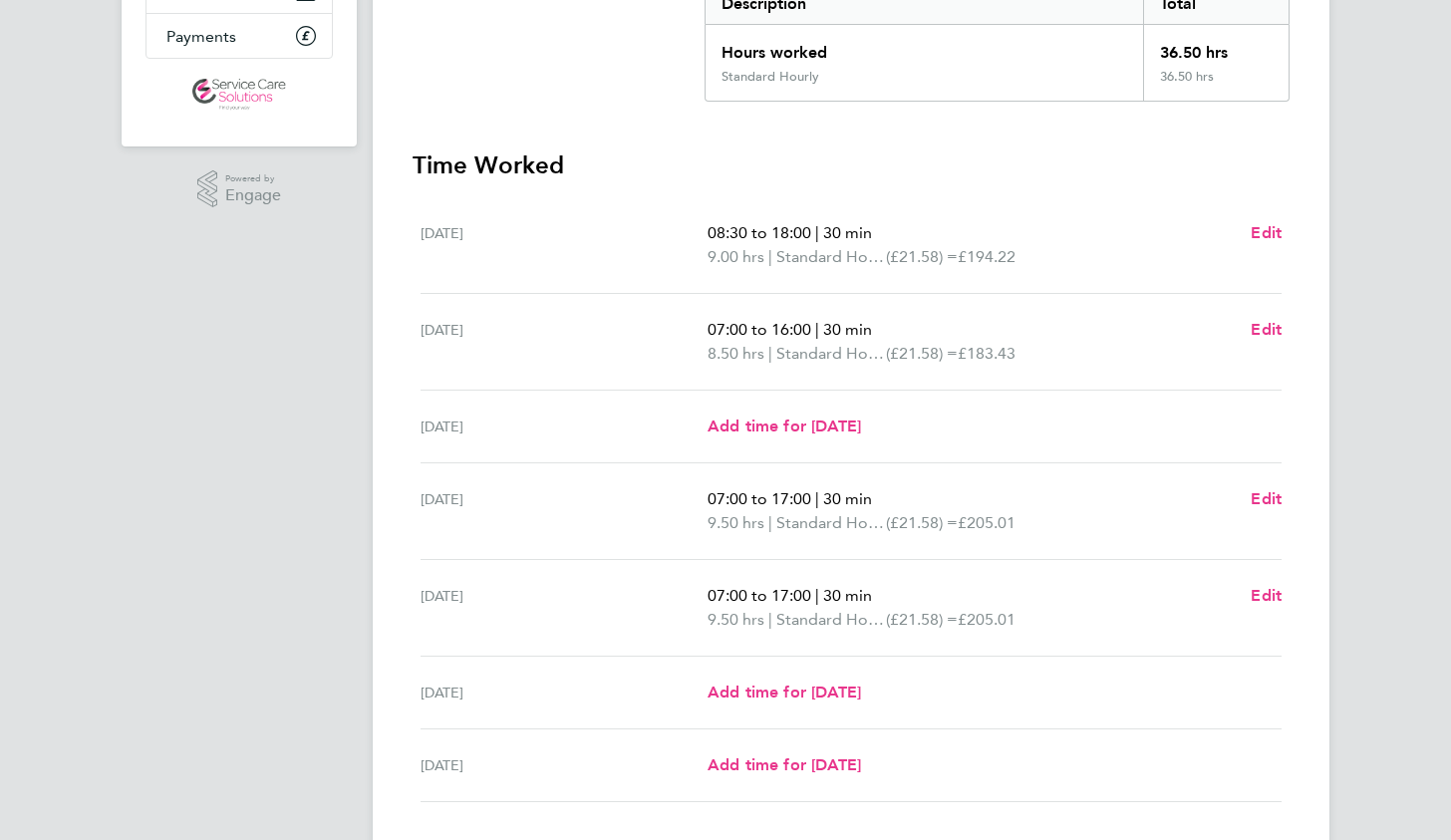 scroll, scrollTop: 361, scrollLeft: 0, axis: vertical 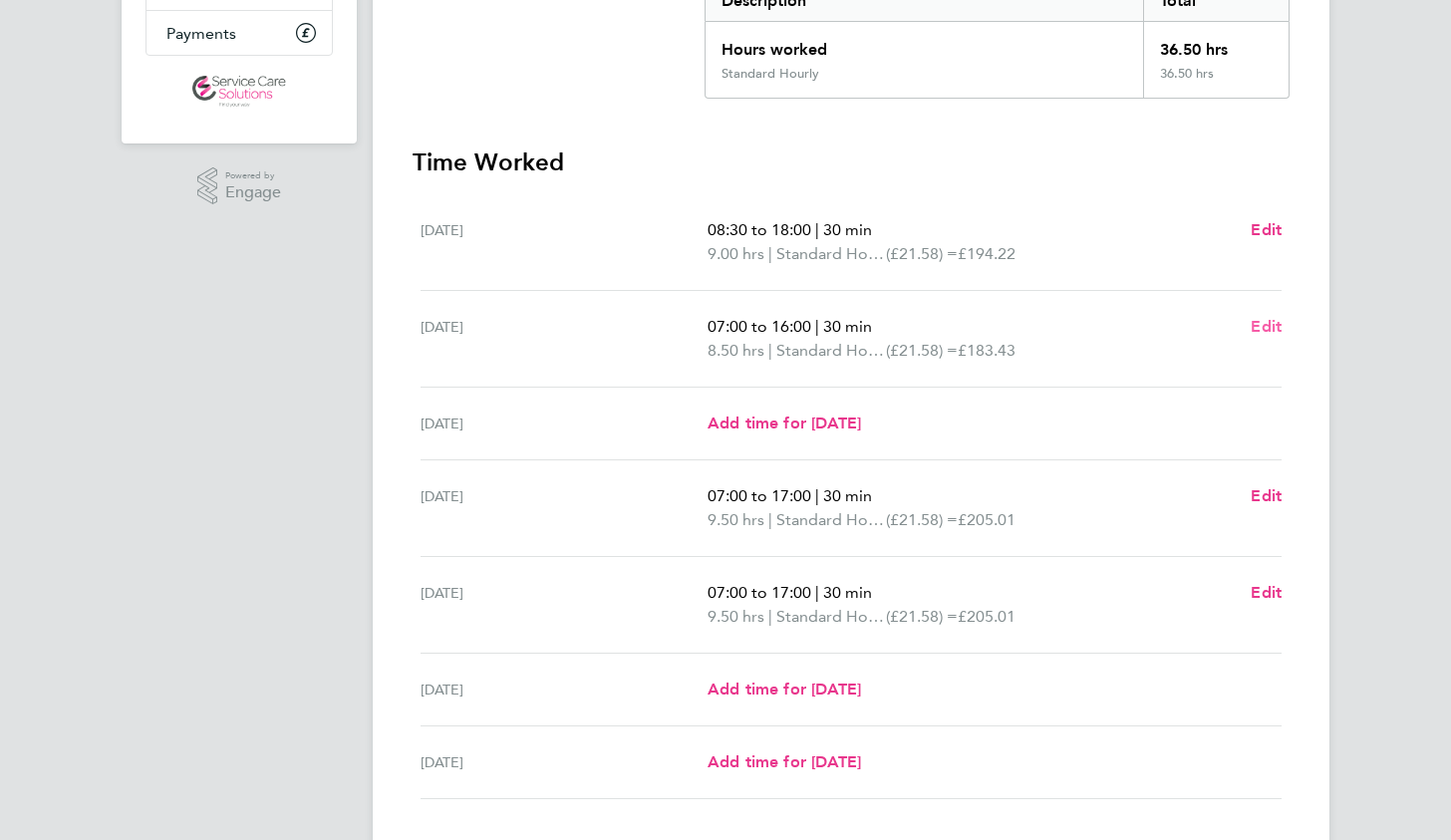 click on "Edit" at bounding box center (1266, 326) 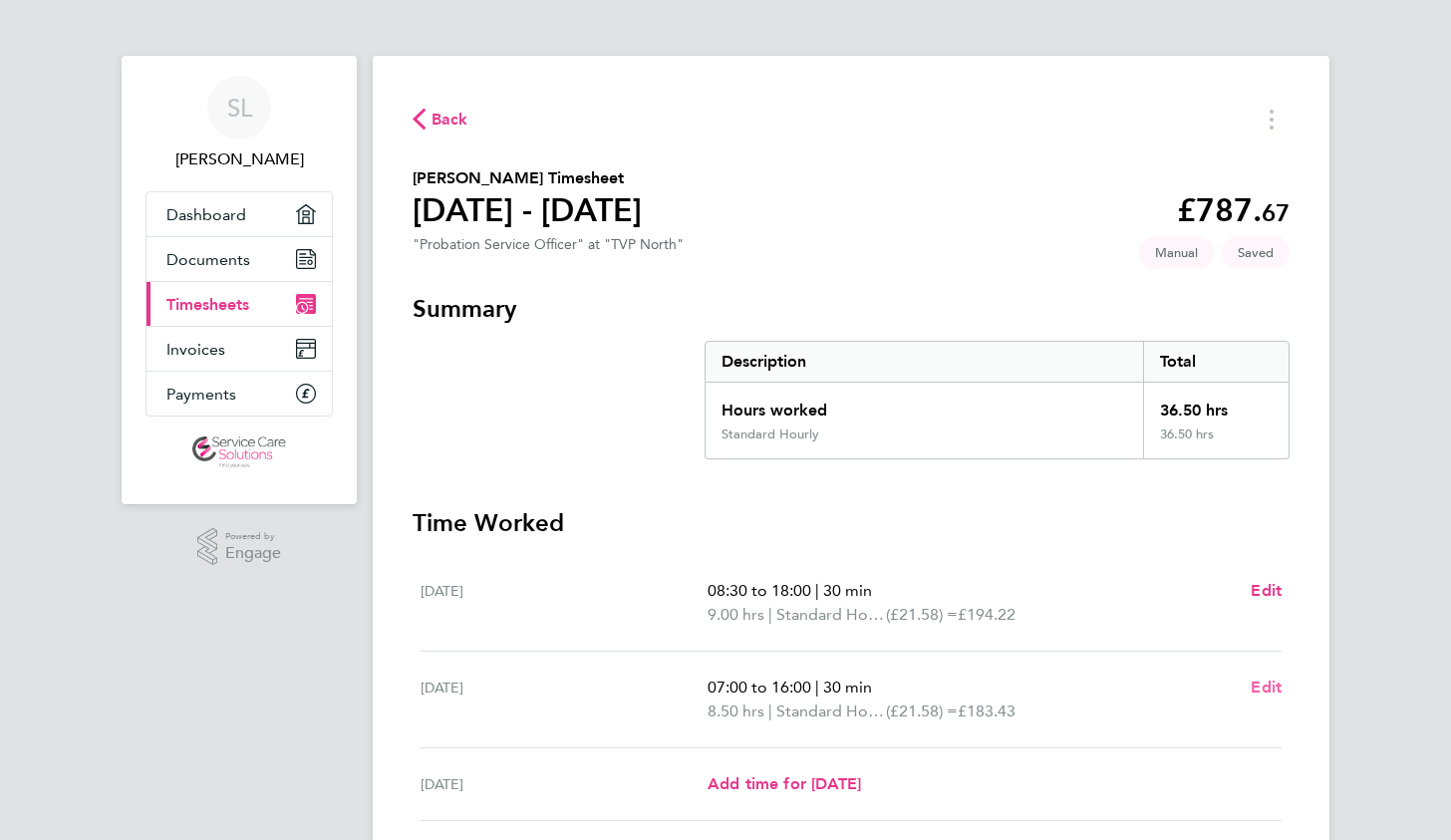 select on "30" 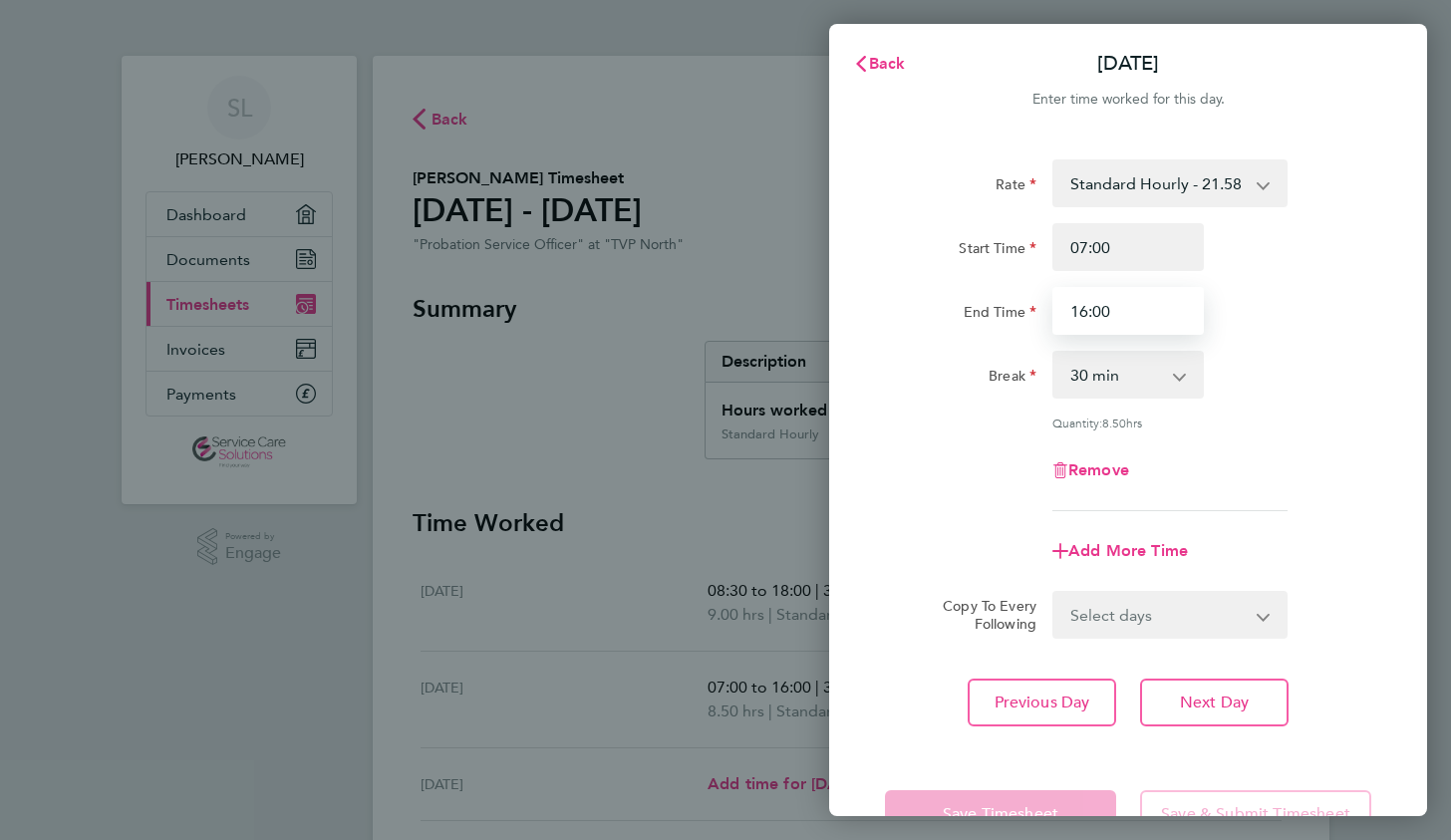 click on "16:00" at bounding box center [1128, 311] 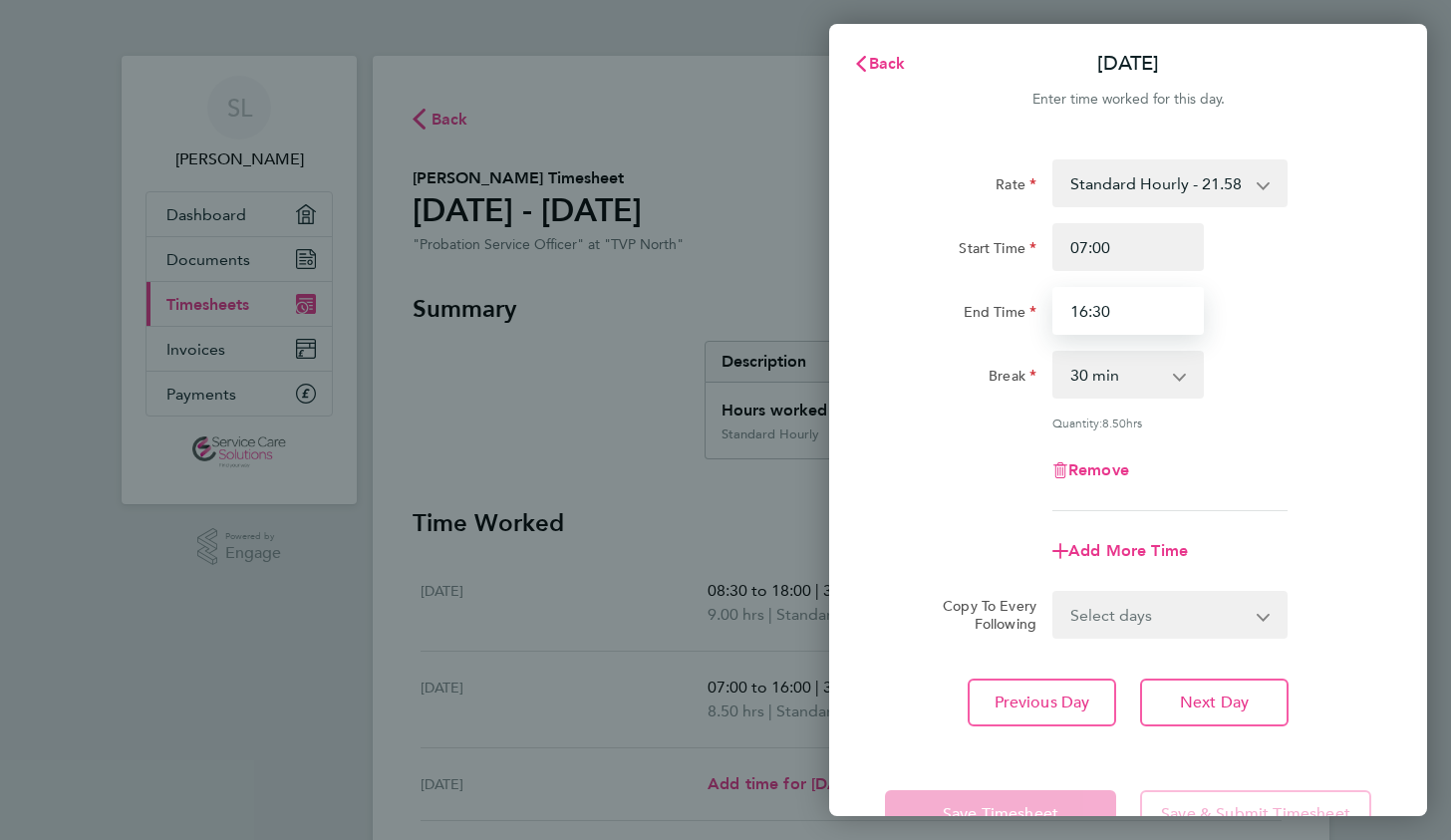 type on "16:30" 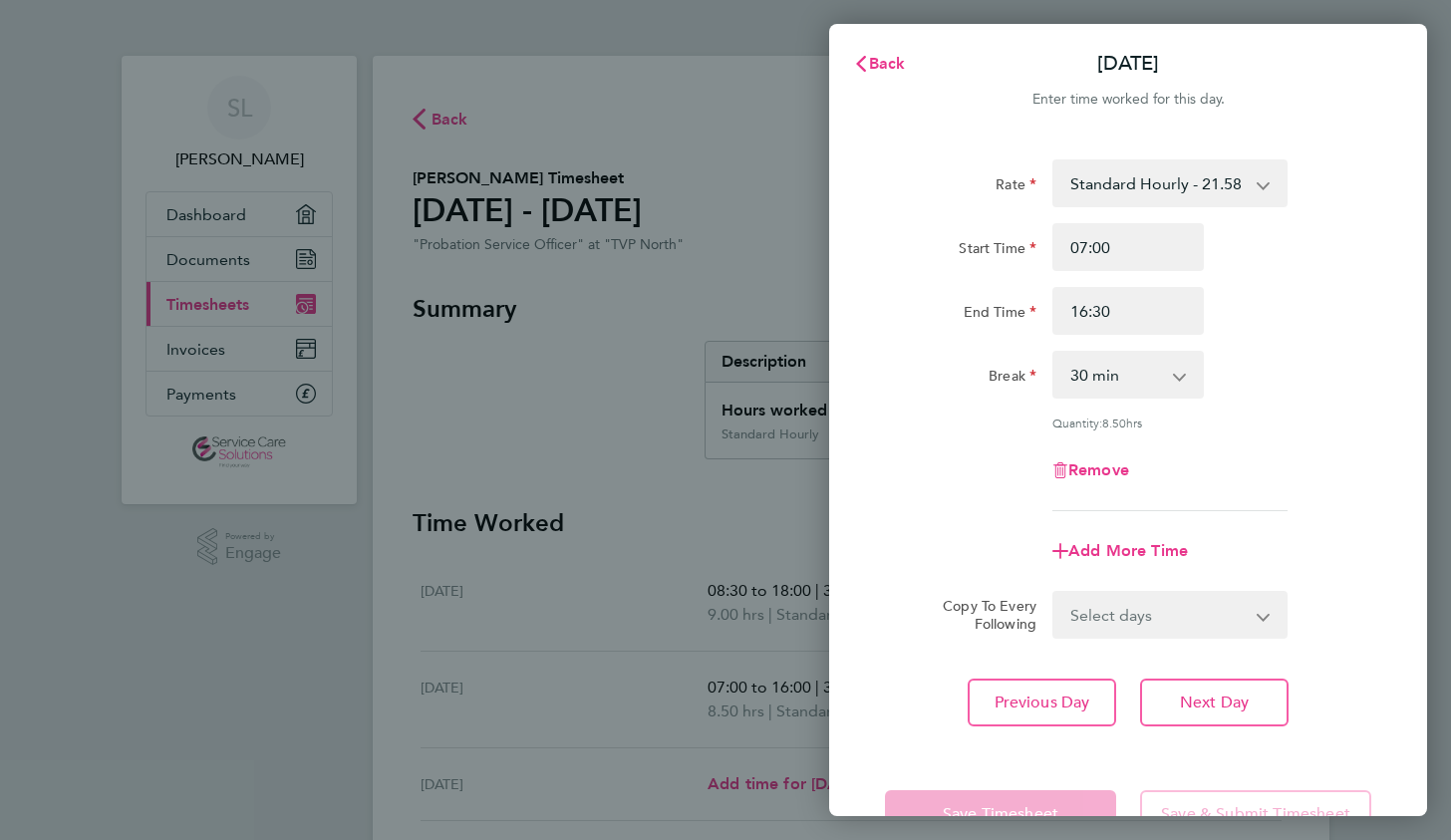 click on "Rate  Standard Hourly - 21.58
Start Time 07:00 End Time 16:30 Break  0 min   15 min   30 min   45 min   60 min   75 min   90 min
Quantity:  8.50  hrs
Remove" 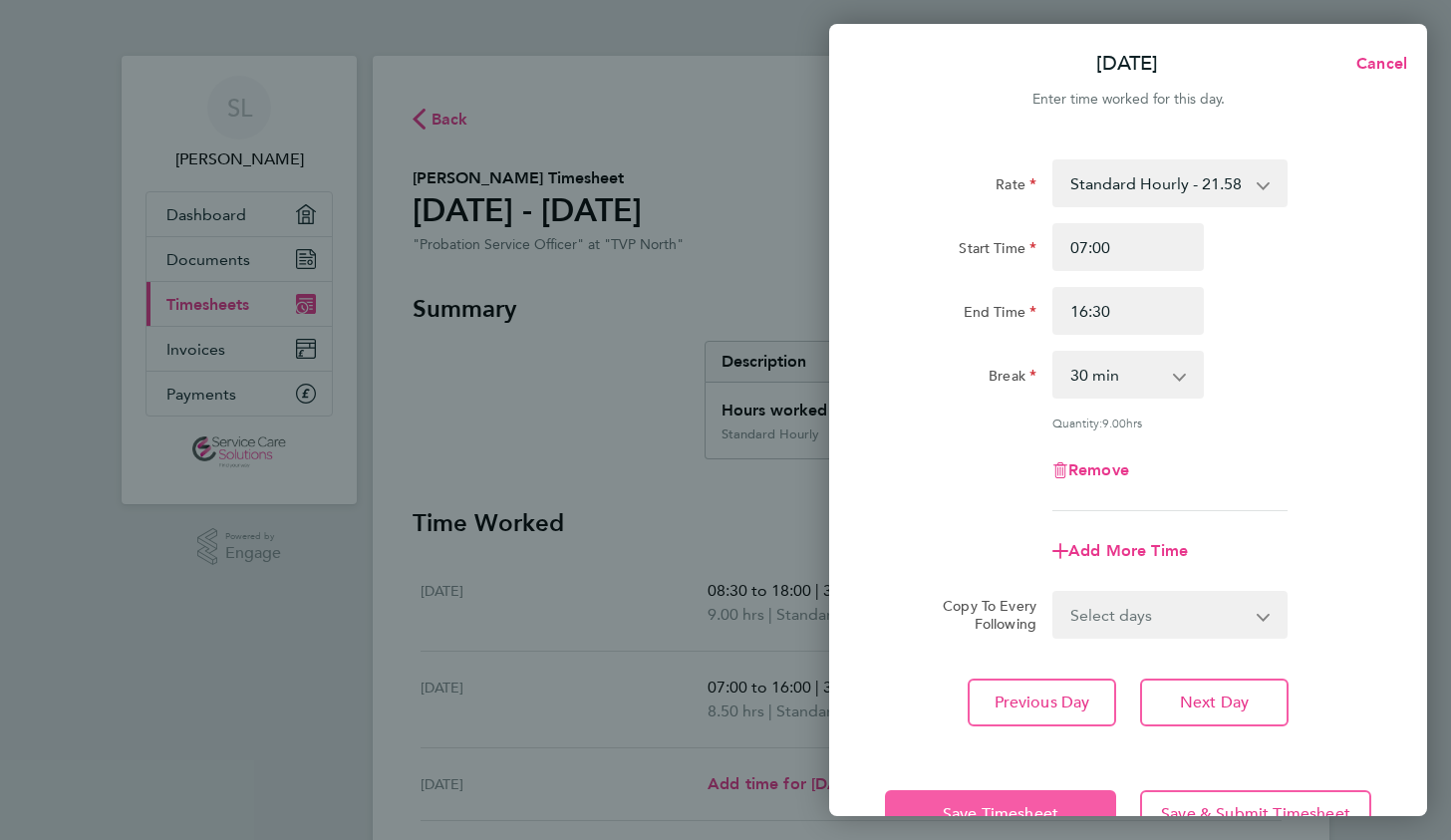 click on "Save Timesheet" 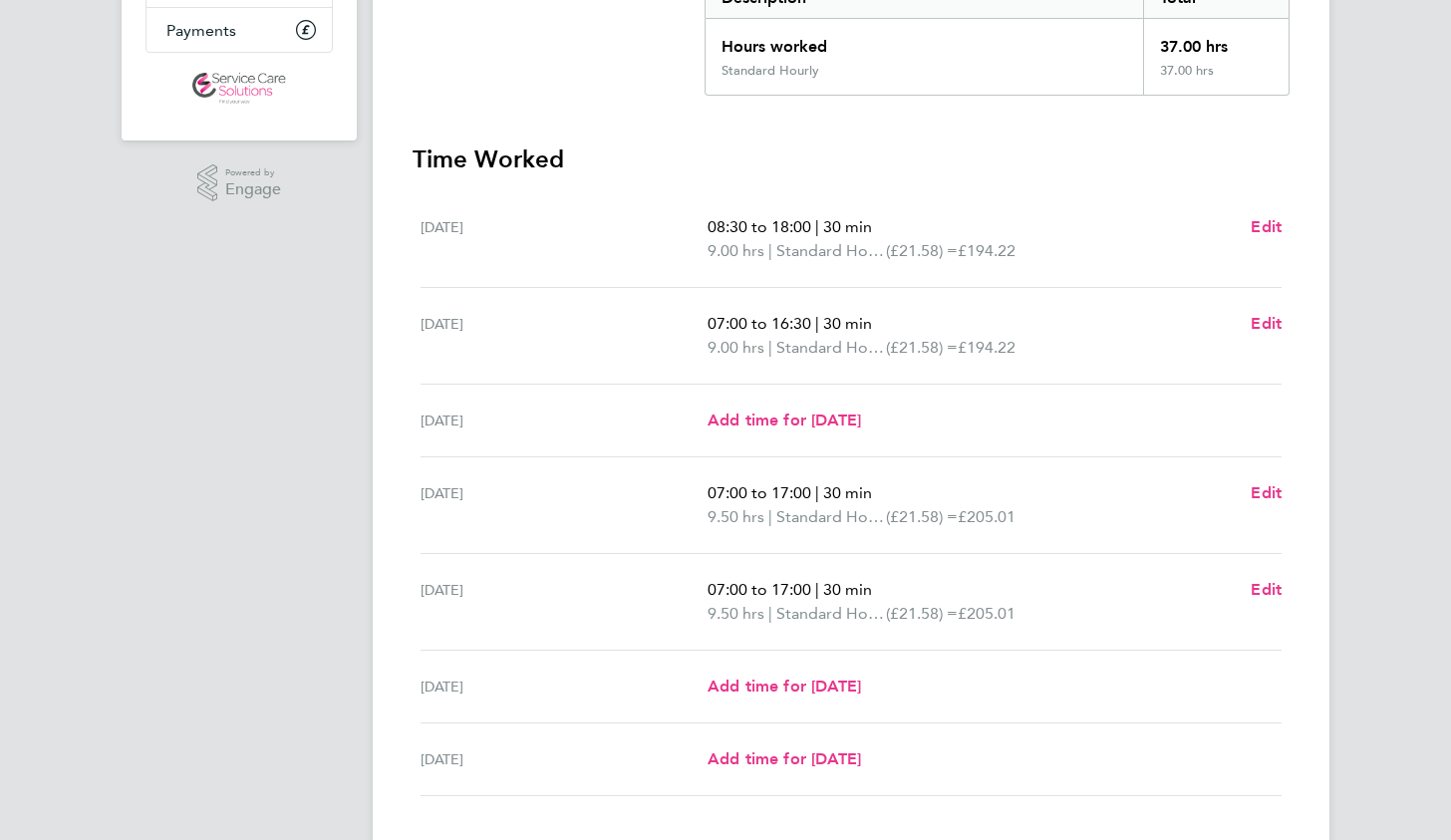 scroll, scrollTop: 377, scrollLeft: 0, axis: vertical 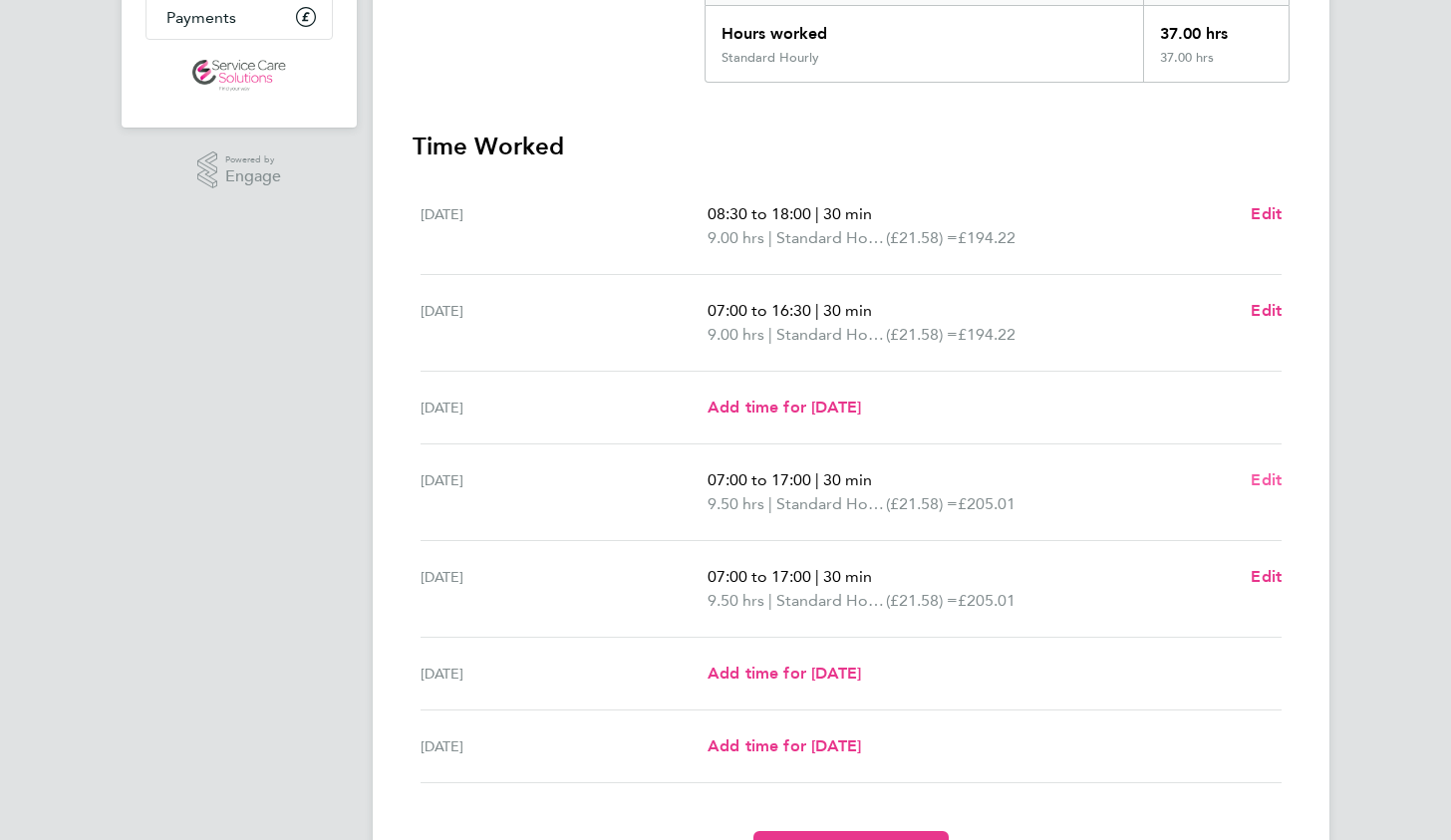 click on "Edit" at bounding box center [1266, 479] 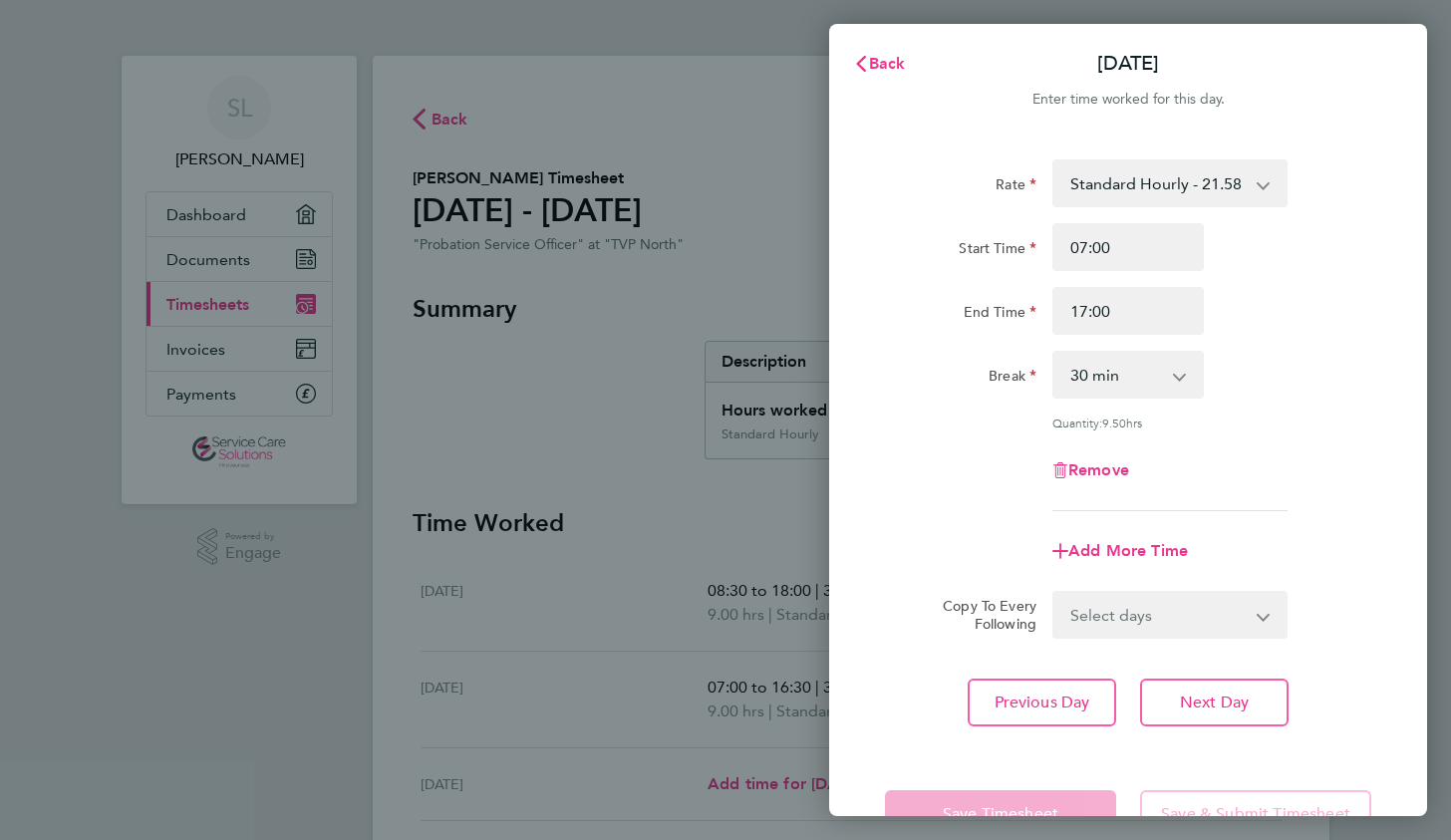 scroll, scrollTop: 0, scrollLeft: 0, axis: both 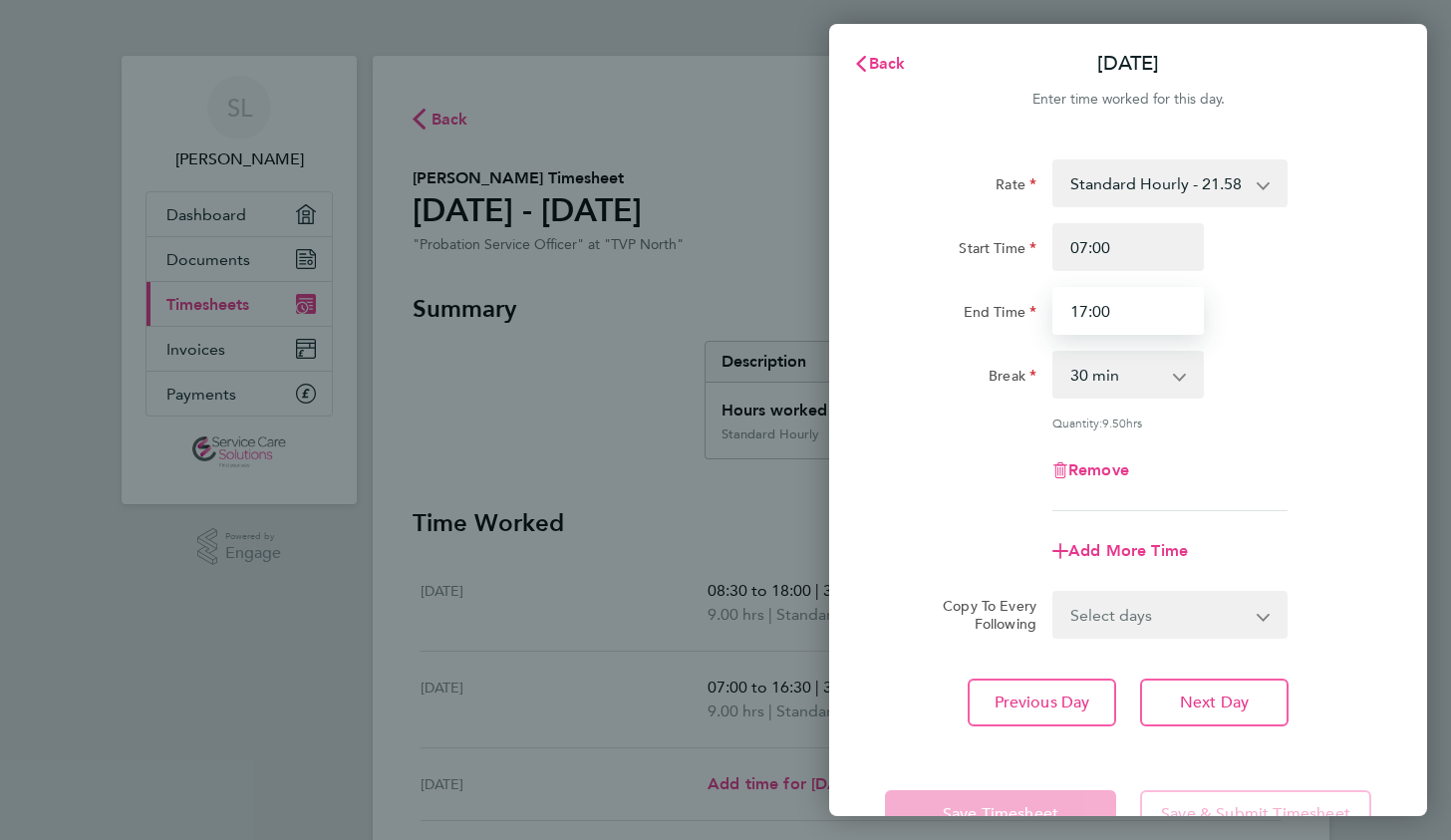 click on "17:00" at bounding box center (1128, 311) 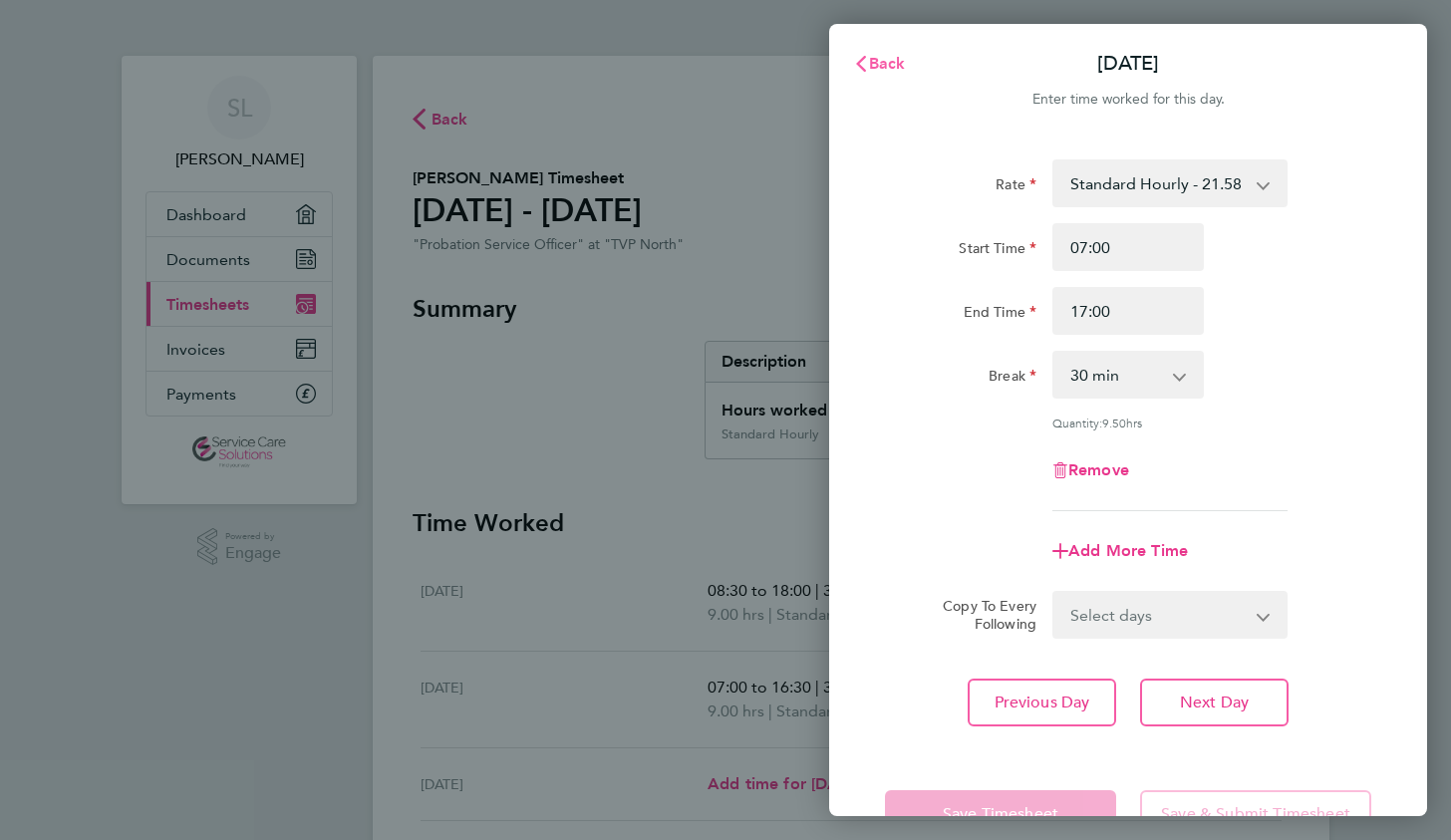 click on "Back" 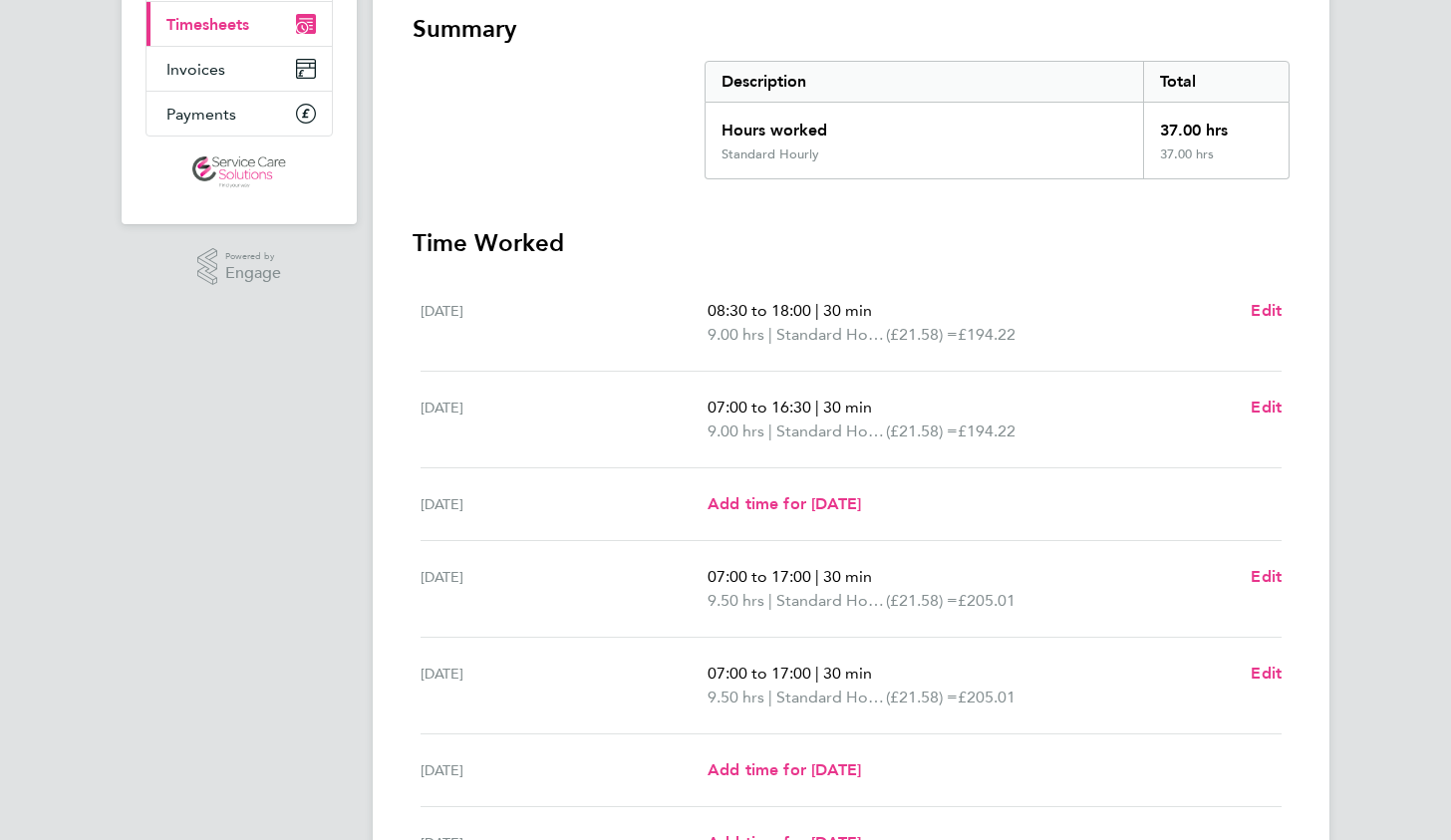 scroll, scrollTop: 0, scrollLeft: 0, axis: both 